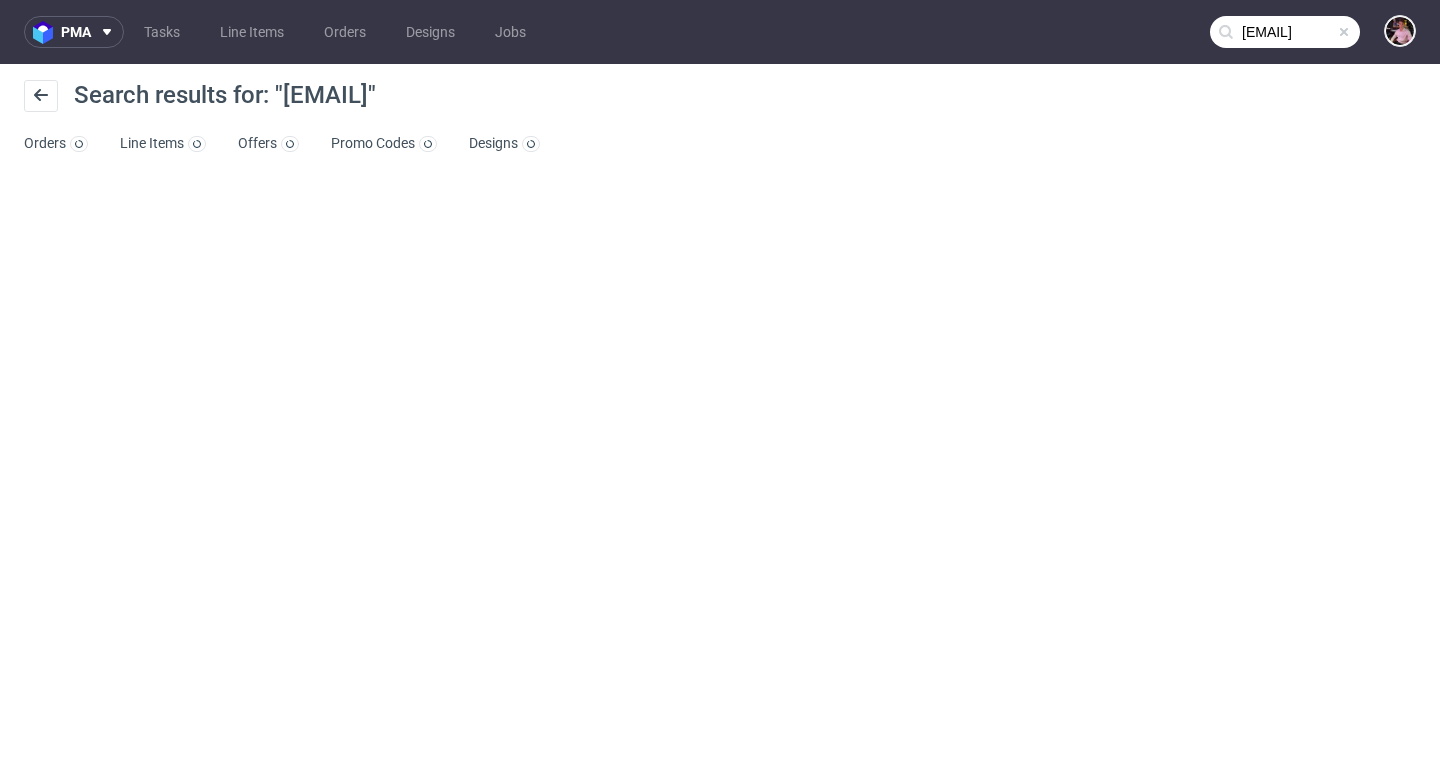 scroll, scrollTop: 0, scrollLeft: 0, axis: both 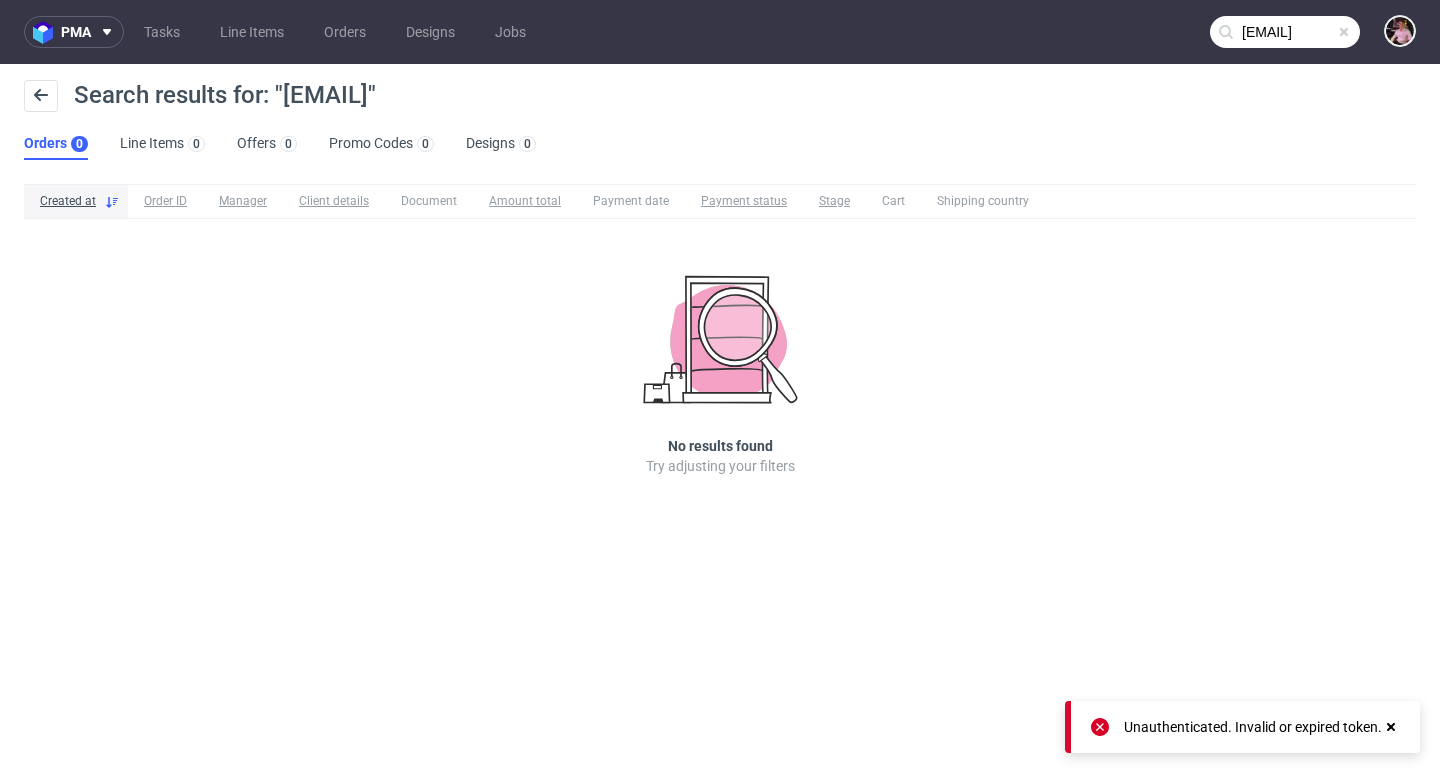click on "[EMAIL]" at bounding box center (1285, 32) 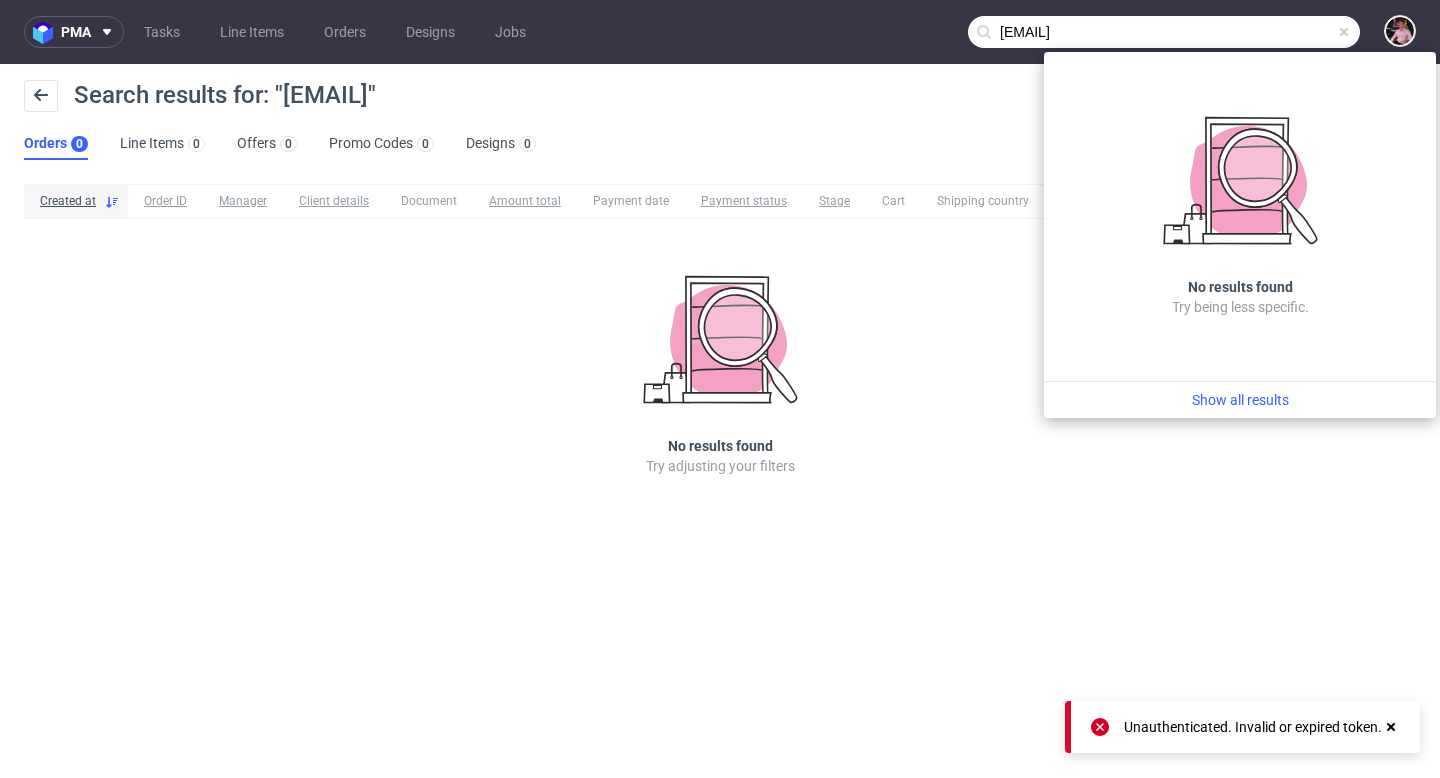 drag, startPoint x: 1054, startPoint y: 32, endPoint x: 975, endPoint y: 32, distance: 79 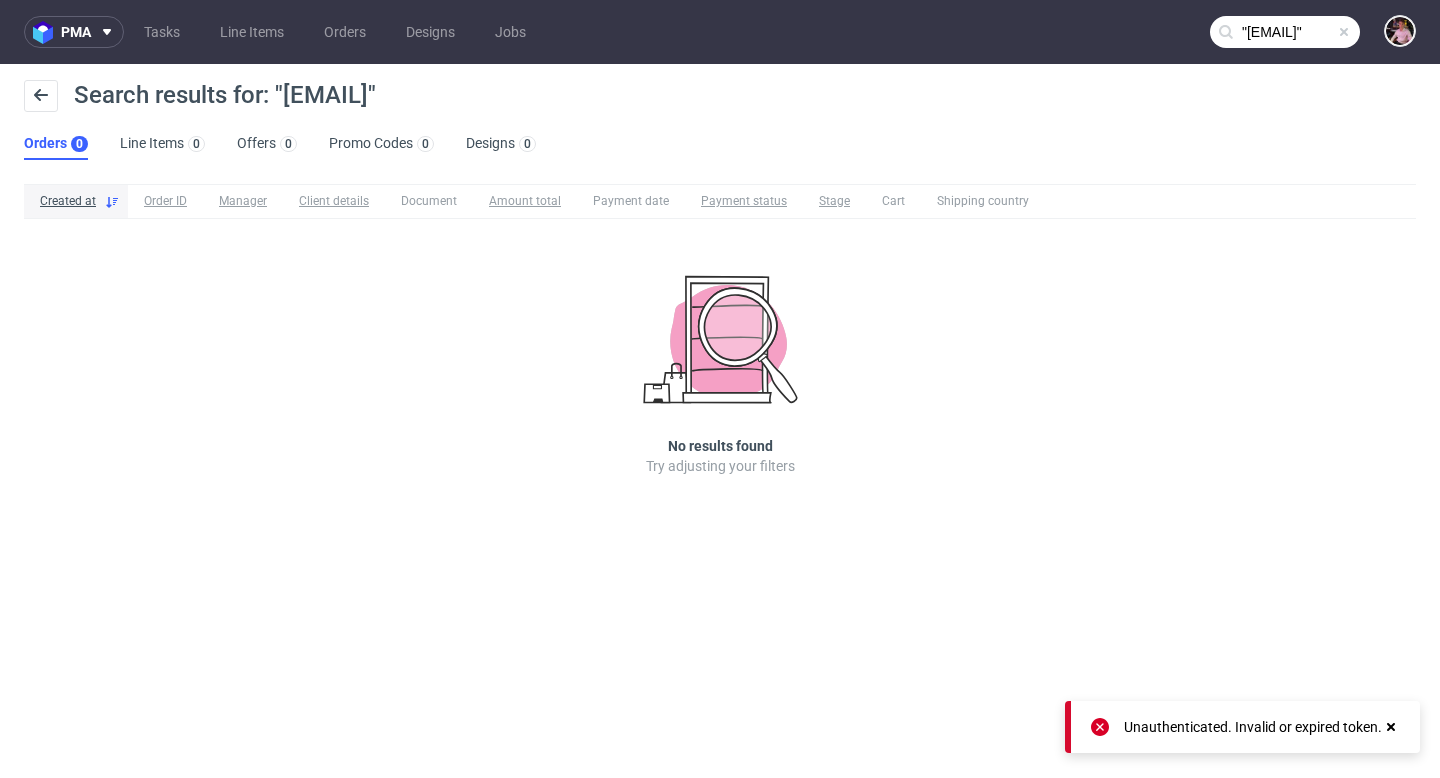 type on ""[EMAIL]"" 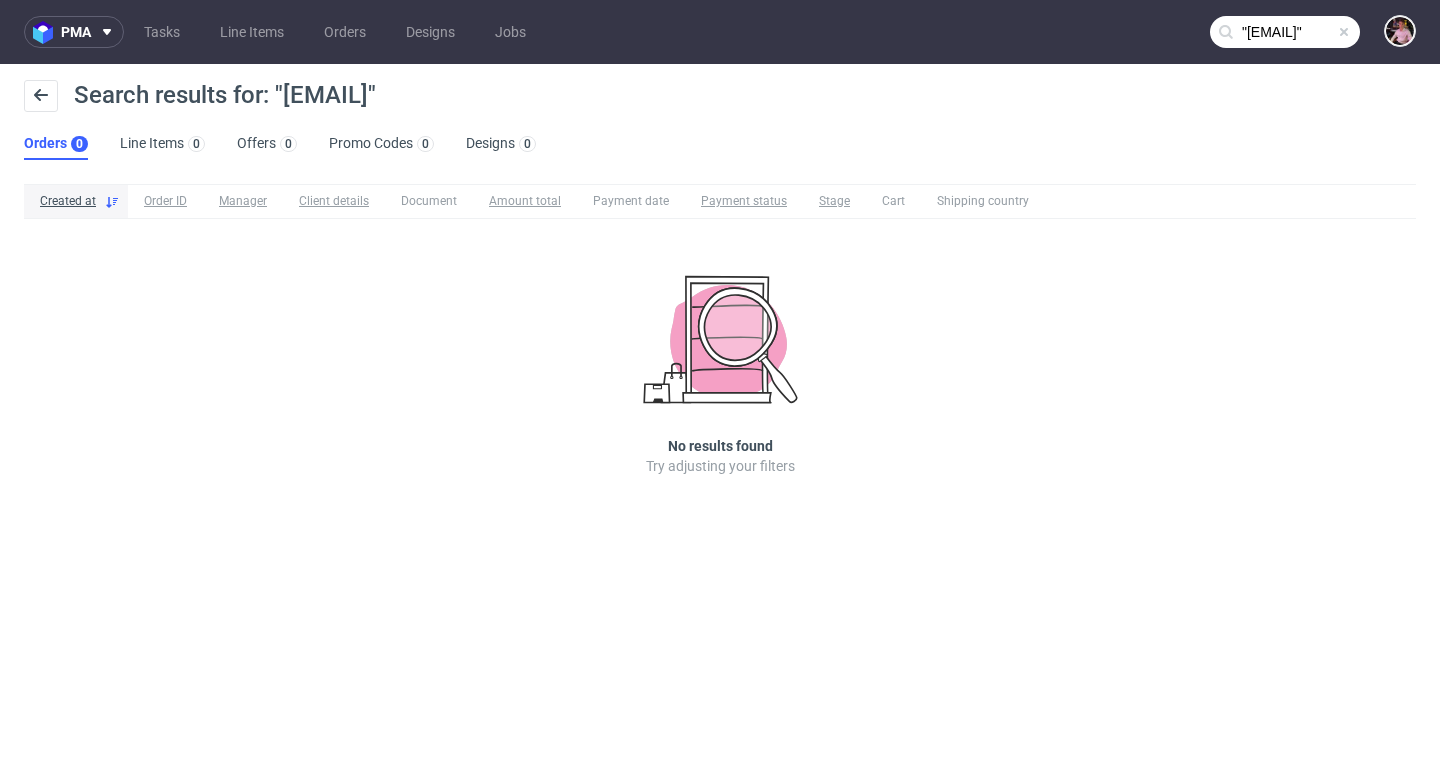 click at bounding box center [1344, 32] 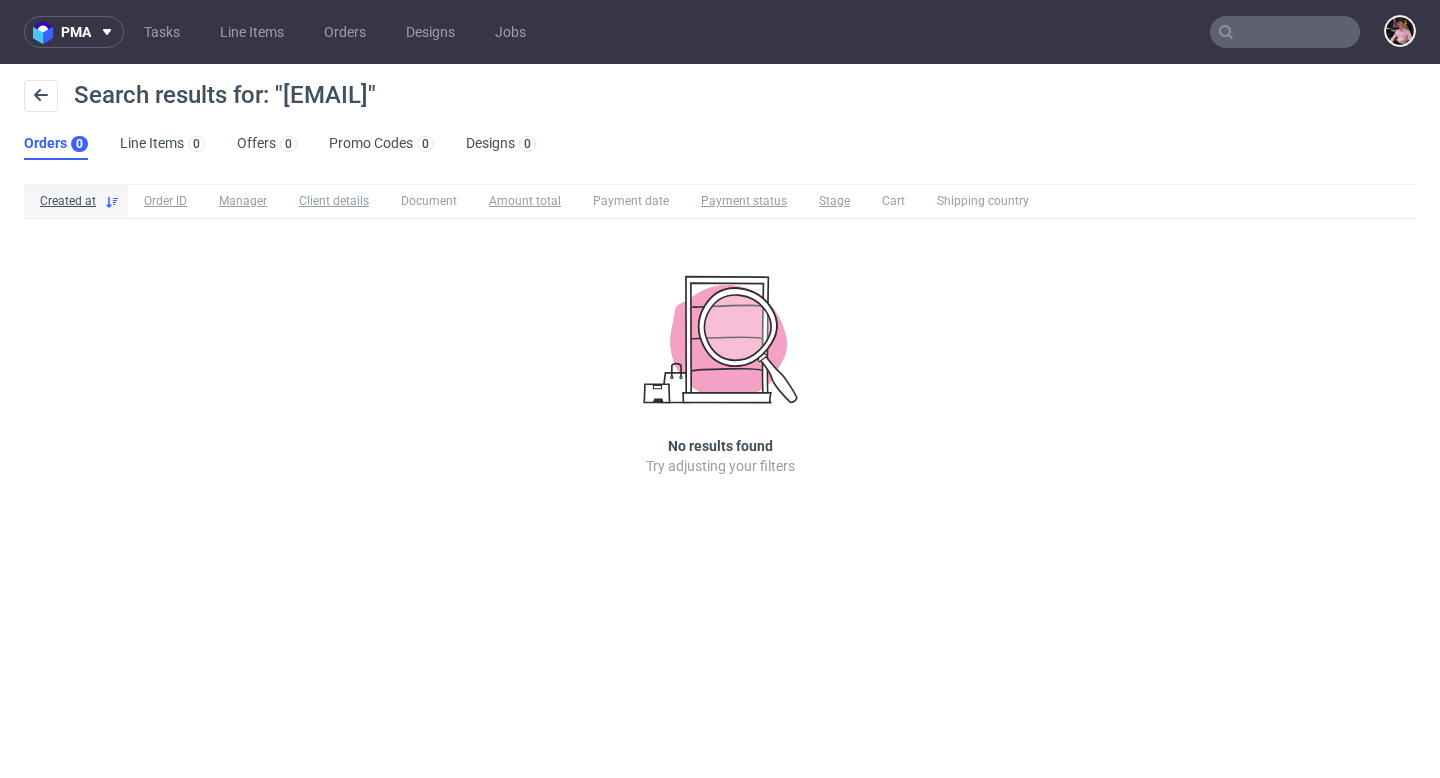 click at bounding box center [1285, 32] 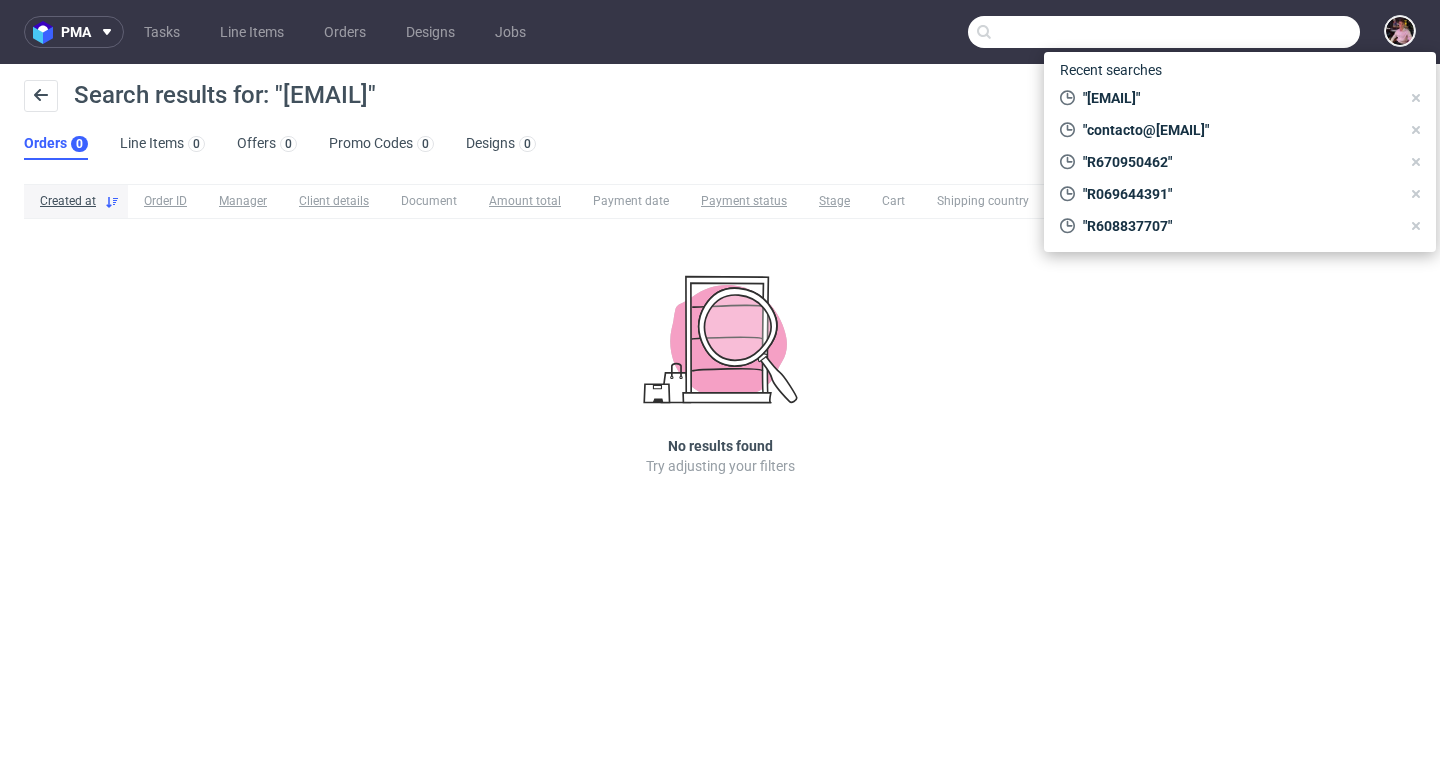 paste on "R811945397" 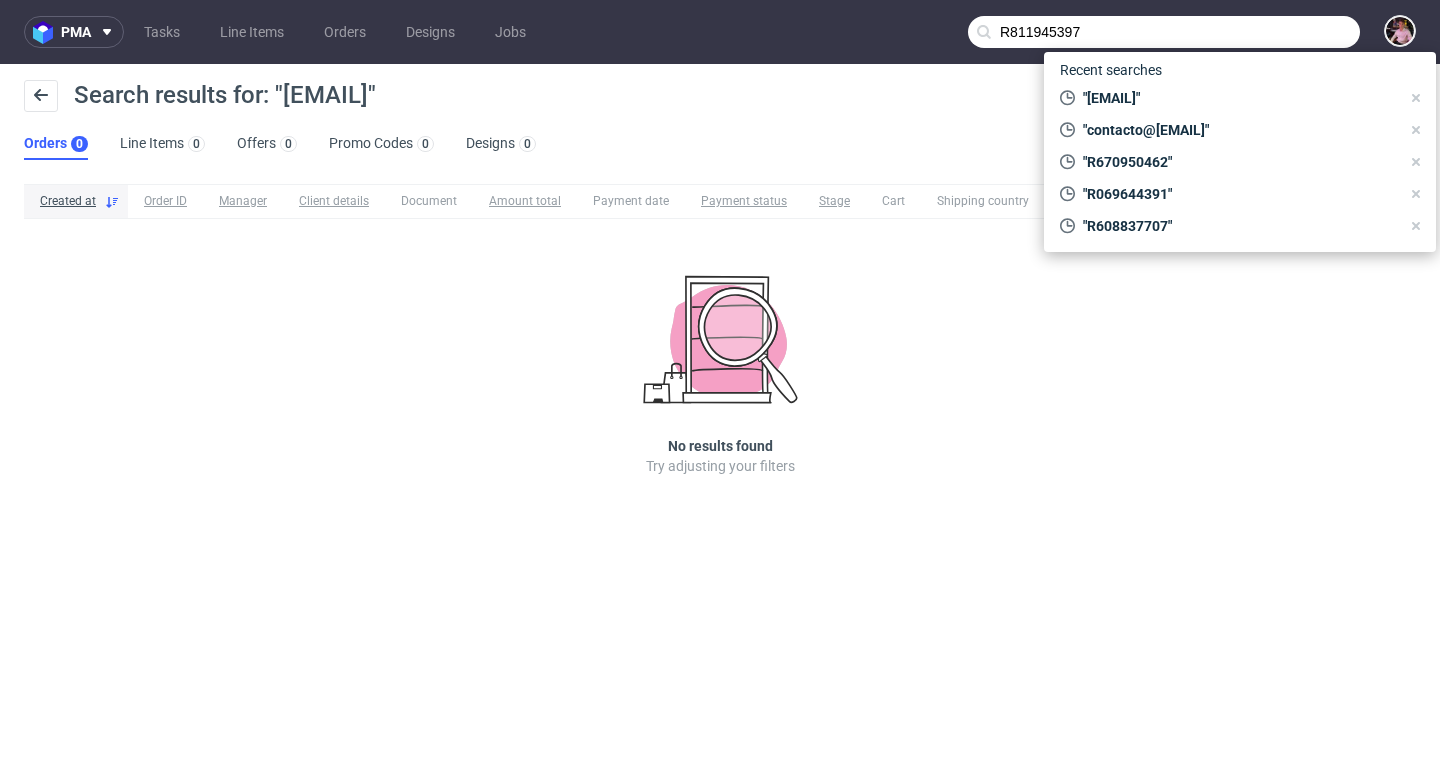 type on "R811945397" 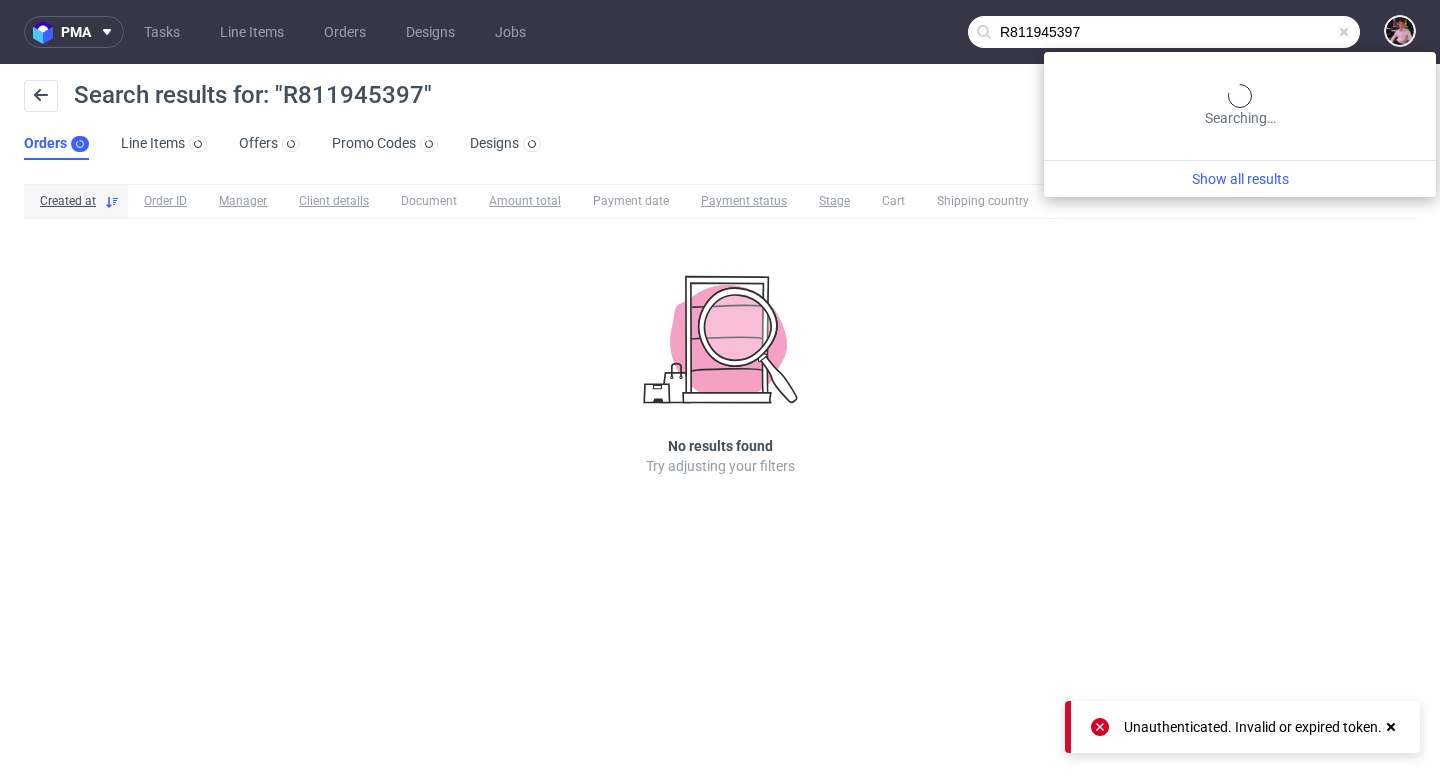 click on "R811945397" at bounding box center (1164, 32) 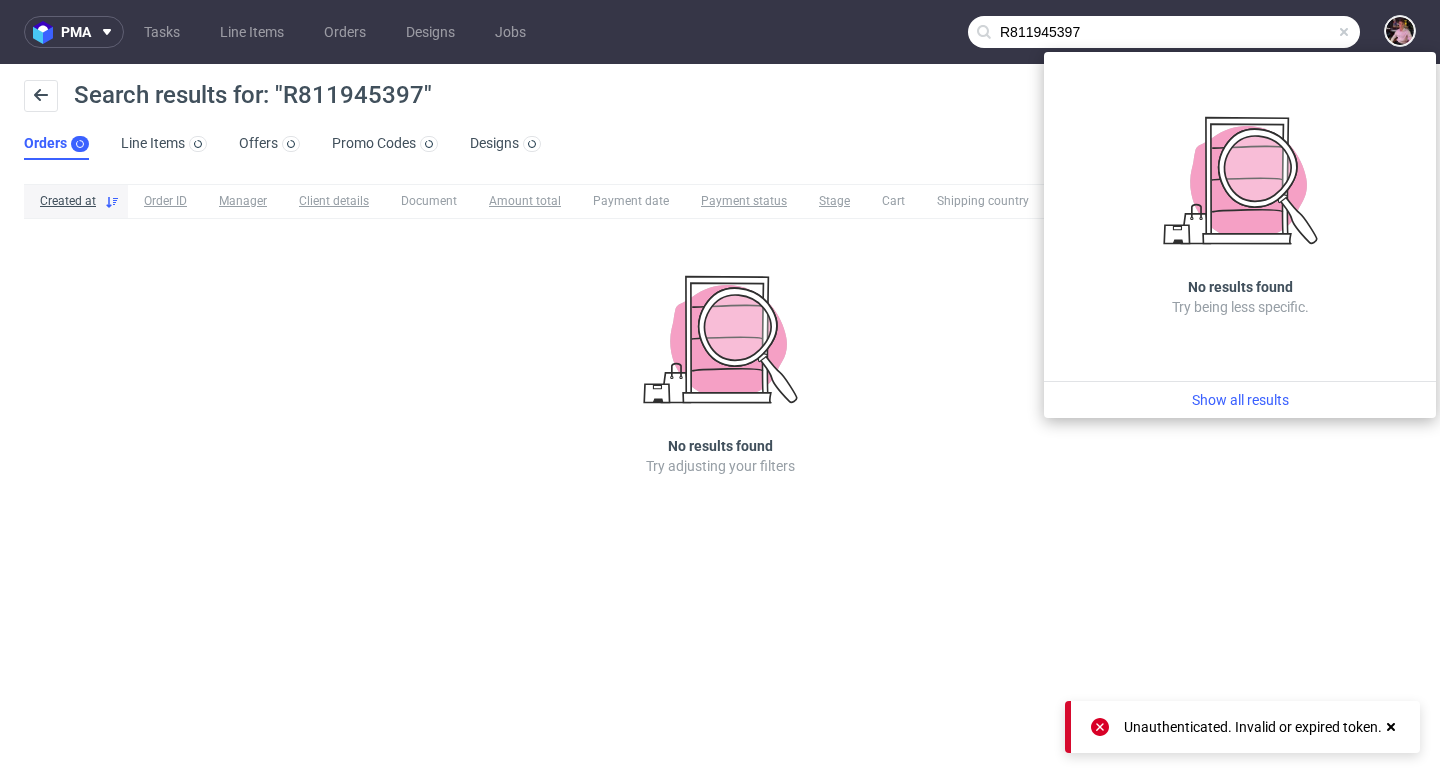 click on "R811945397" at bounding box center [1164, 32] 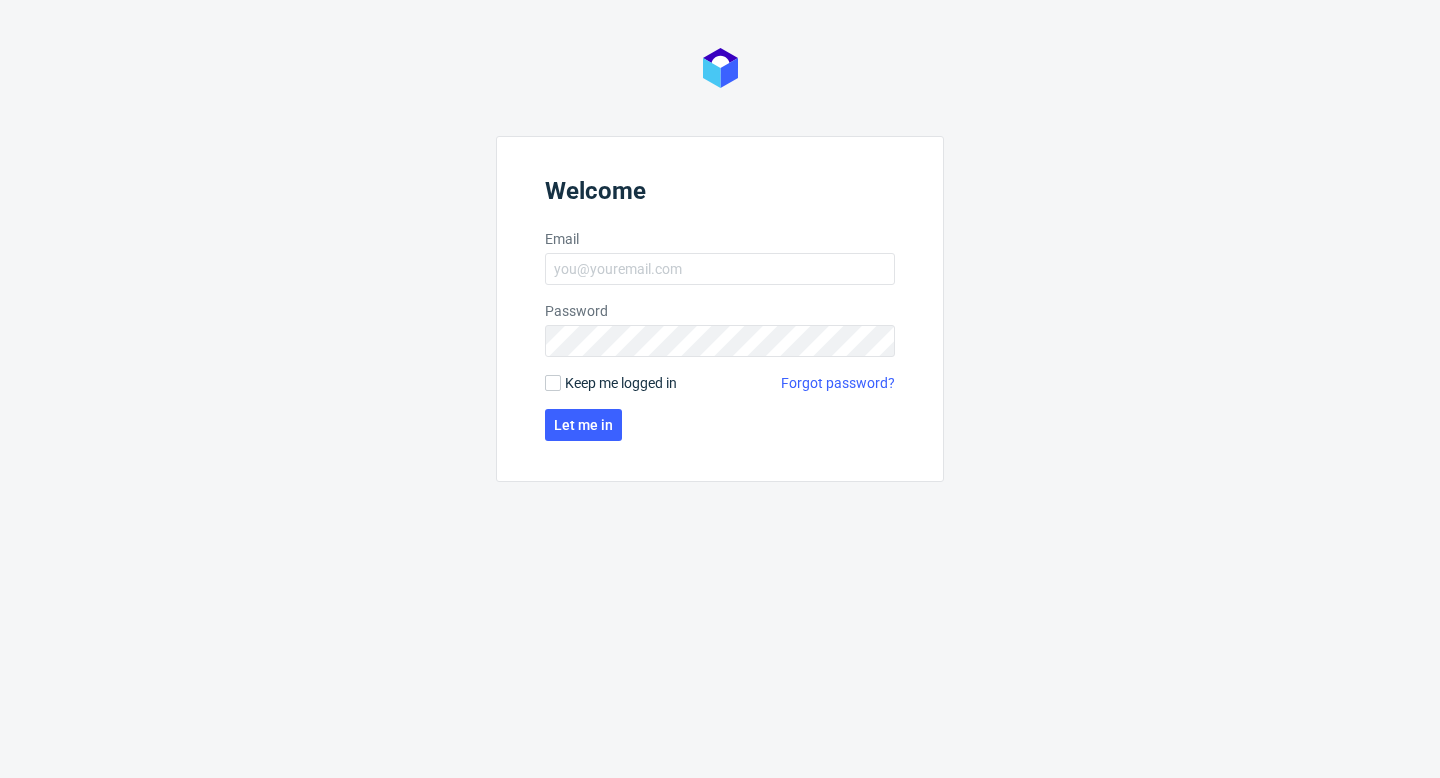 scroll, scrollTop: 0, scrollLeft: 0, axis: both 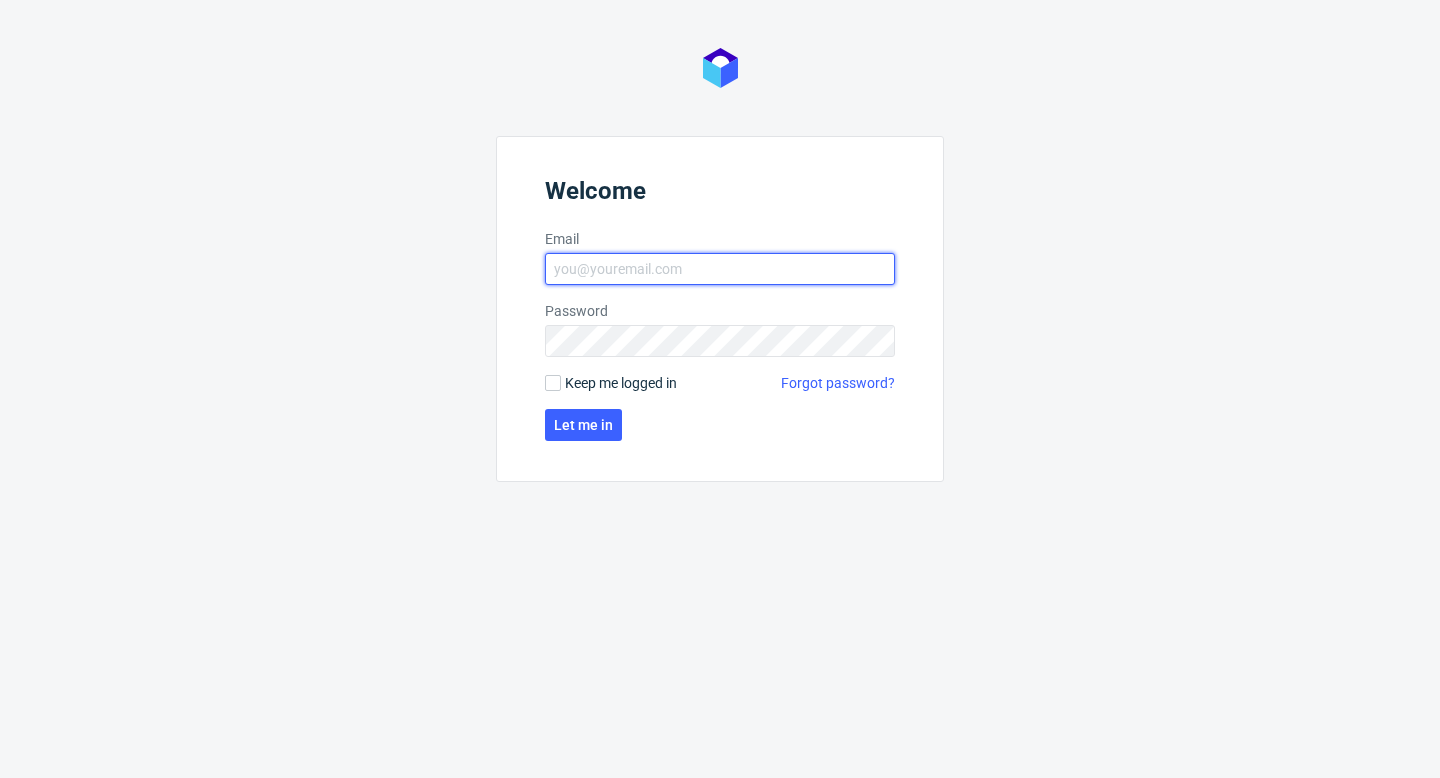 click on "Email" at bounding box center [720, 269] 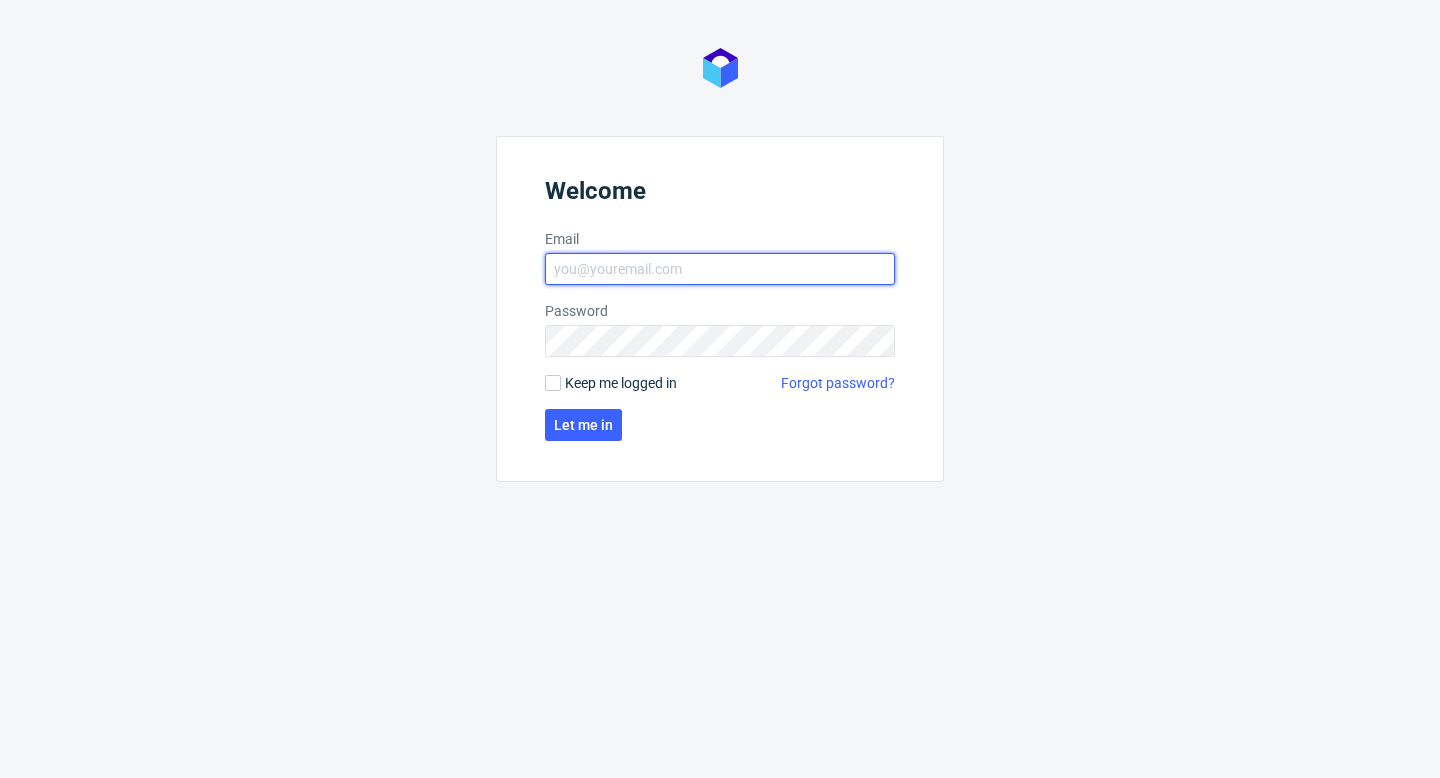 type on "[EMAIL]" 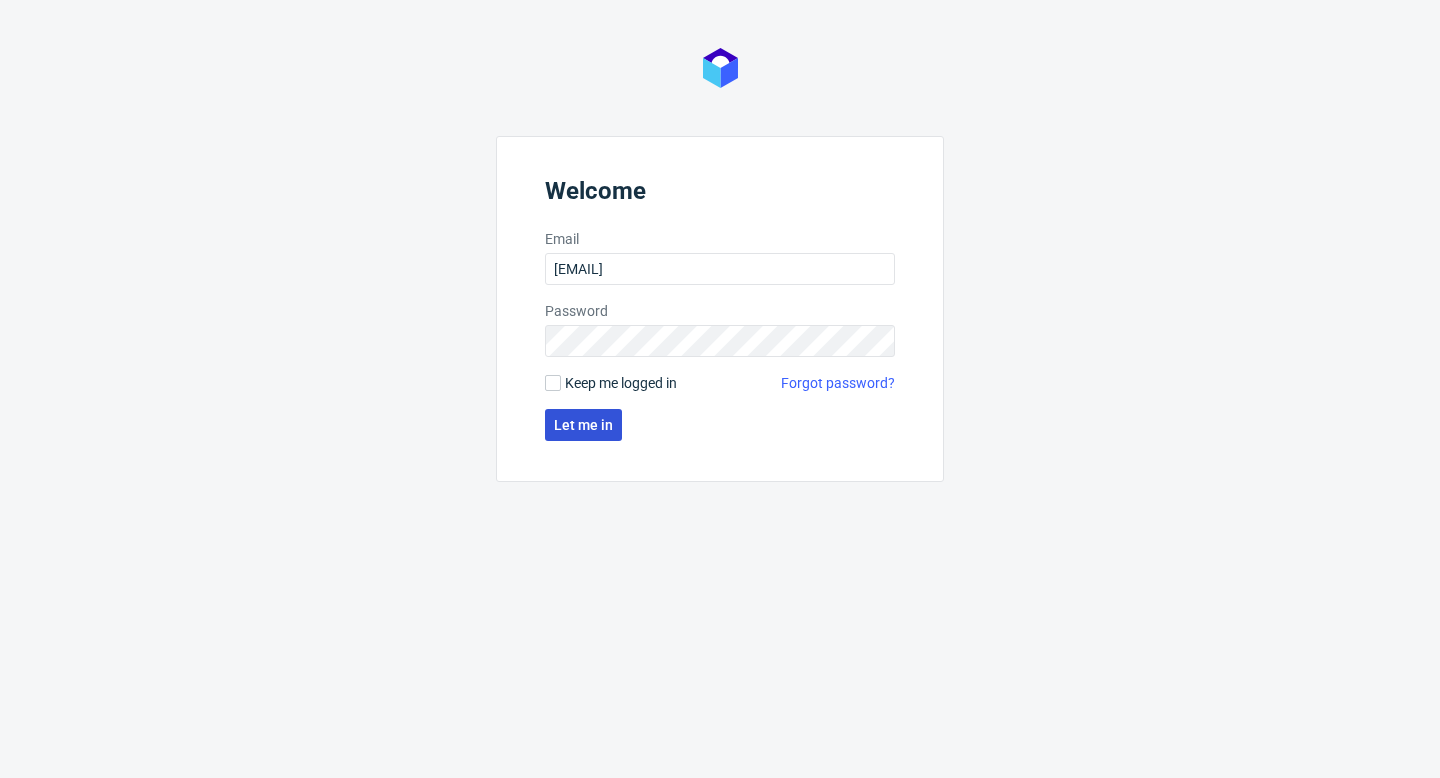 click on "Let me in" at bounding box center [583, 425] 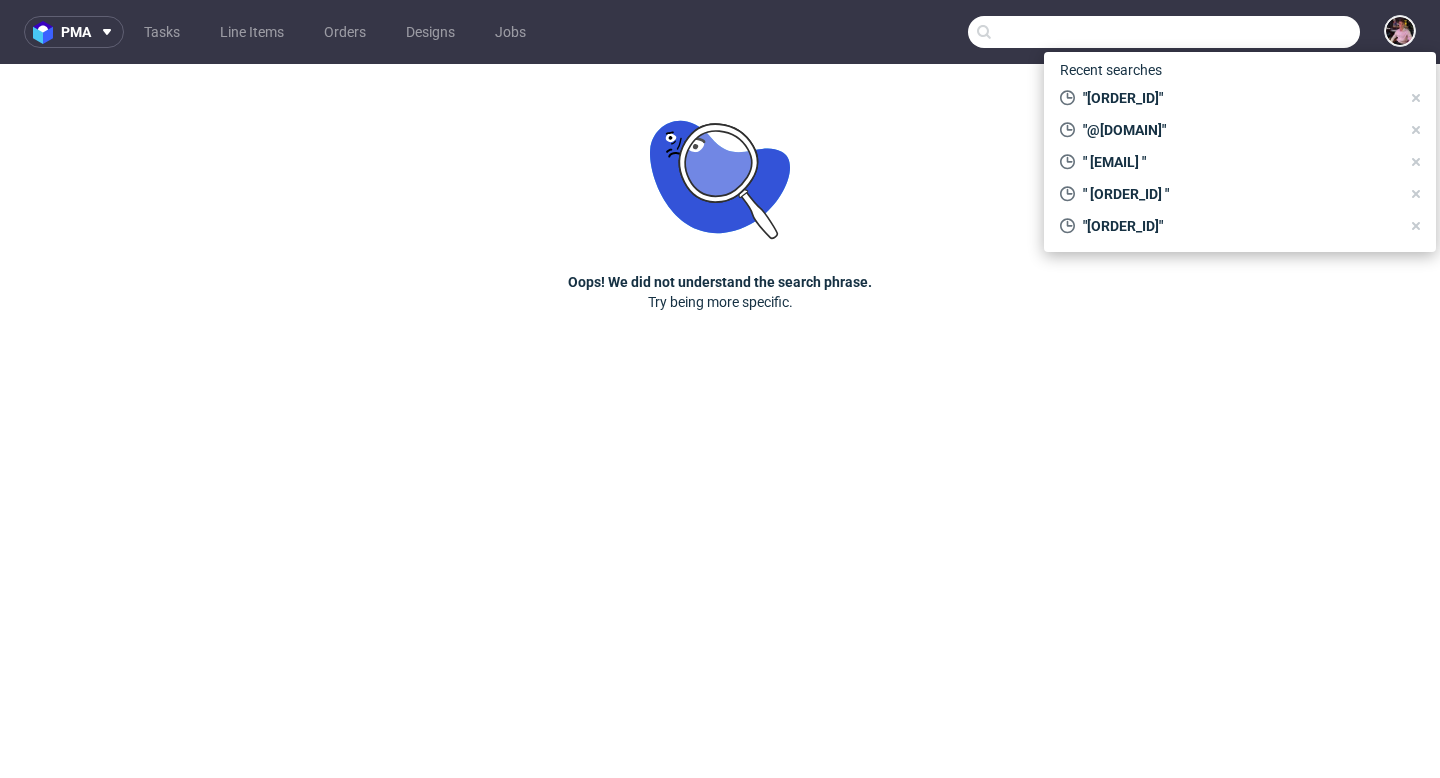 click at bounding box center (1164, 32) 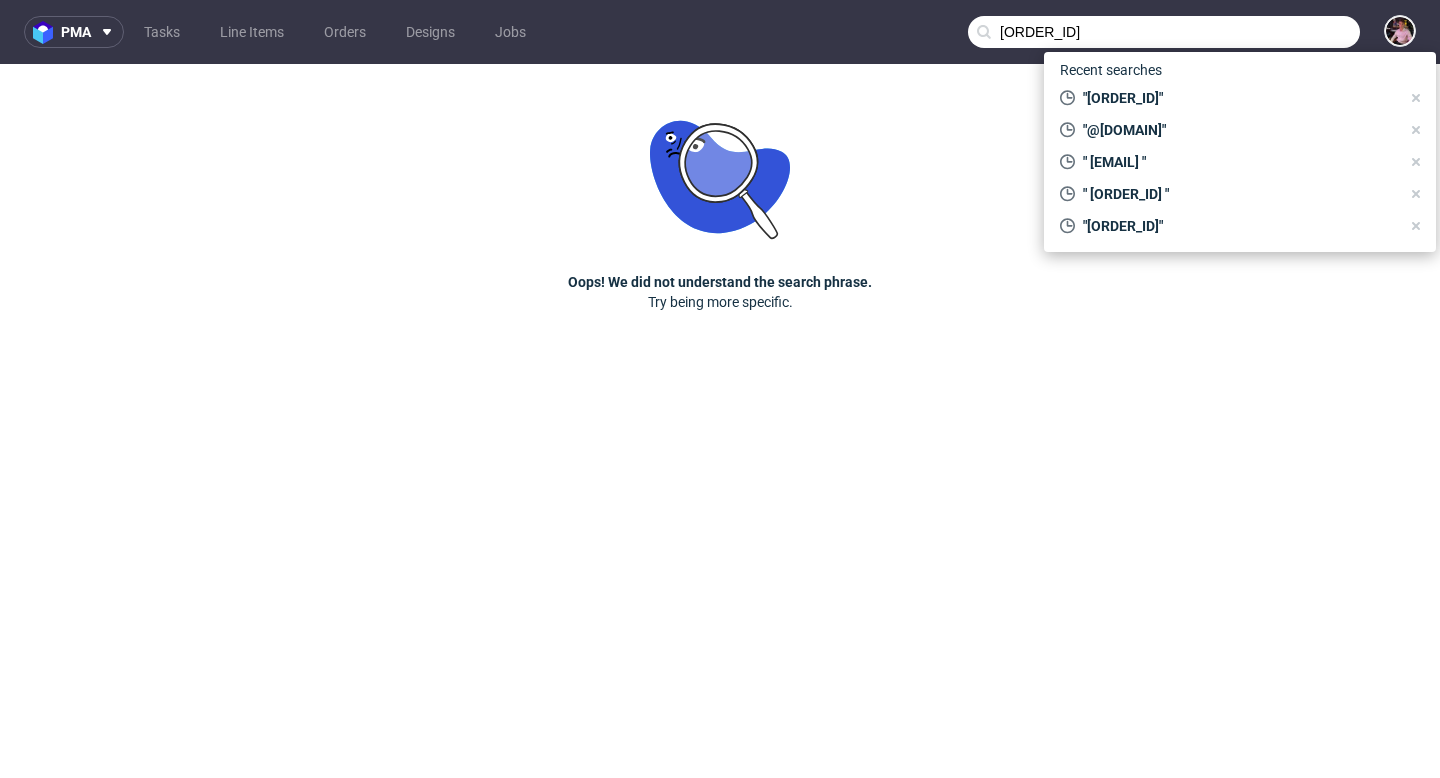 type on "[ORDER_ID]" 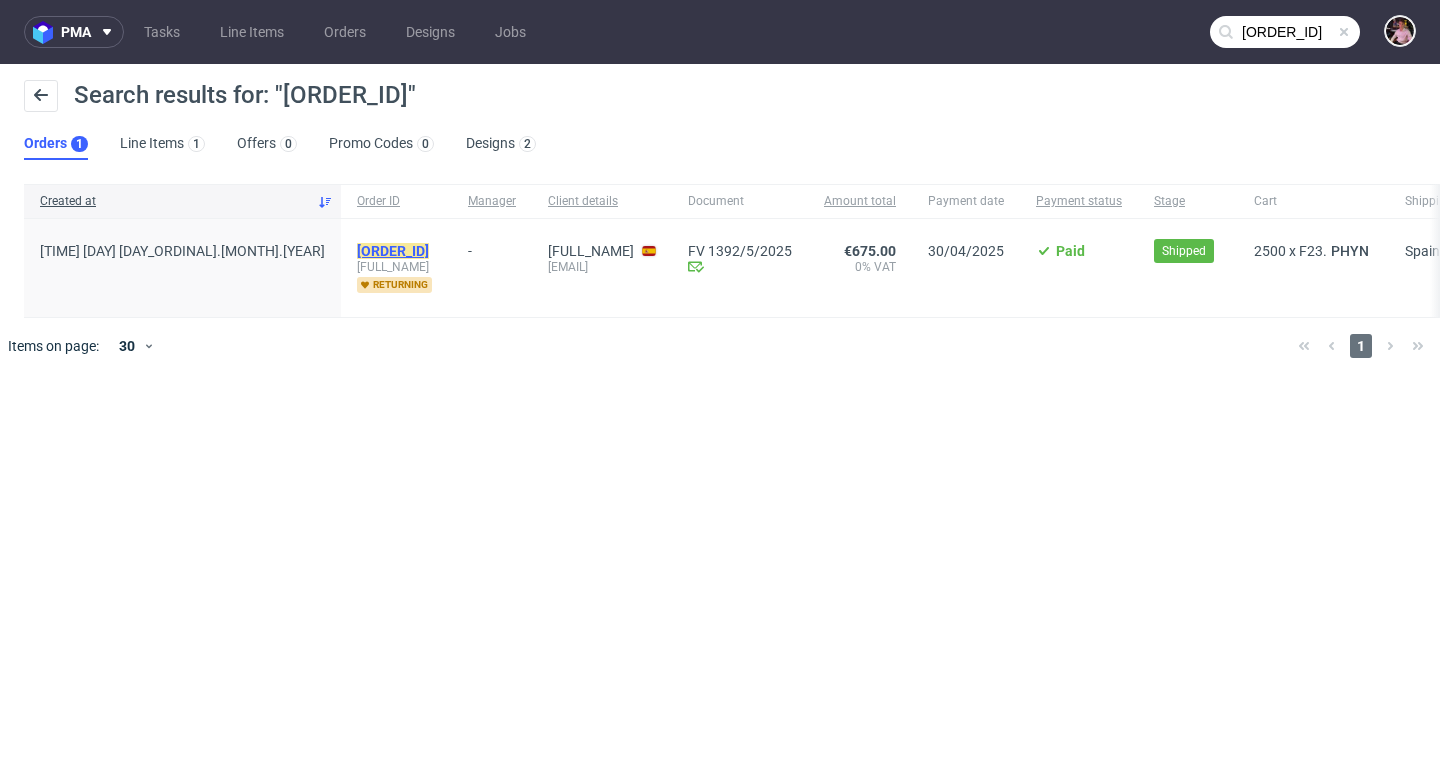 click on "[ORDER_ID]" 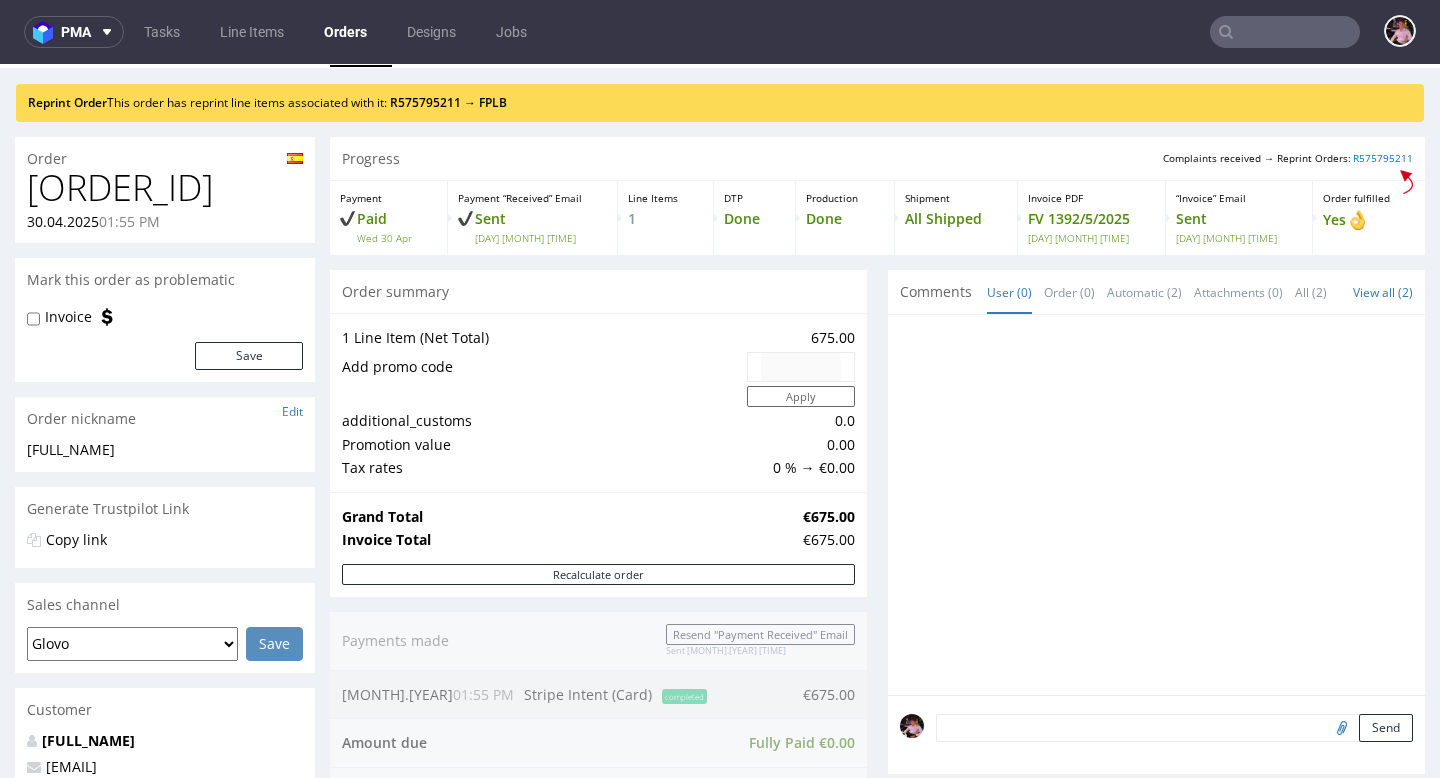 scroll, scrollTop: 0, scrollLeft: 0, axis: both 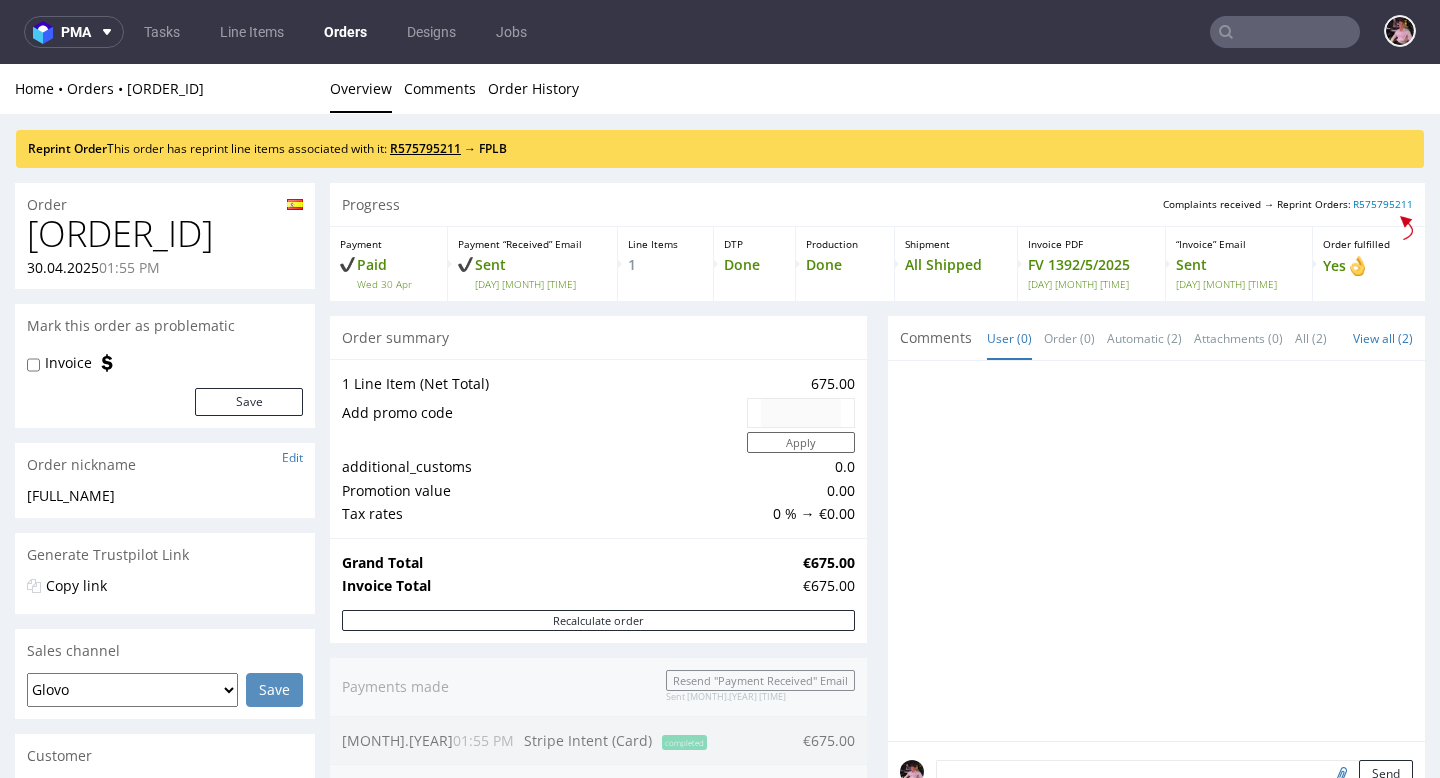 click on "R575795211" at bounding box center (425, 148) 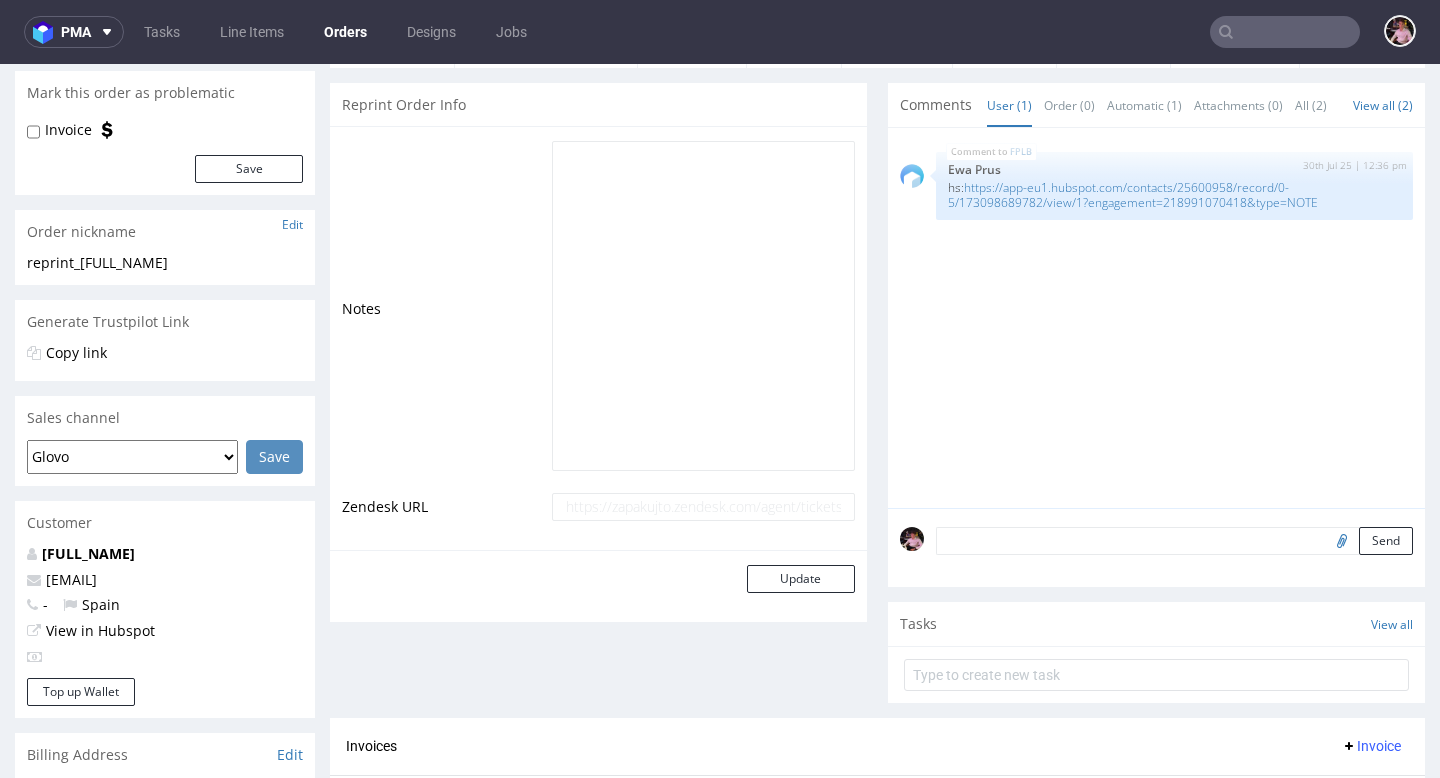 scroll, scrollTop: 0, scrollLeft: 0, axis: both 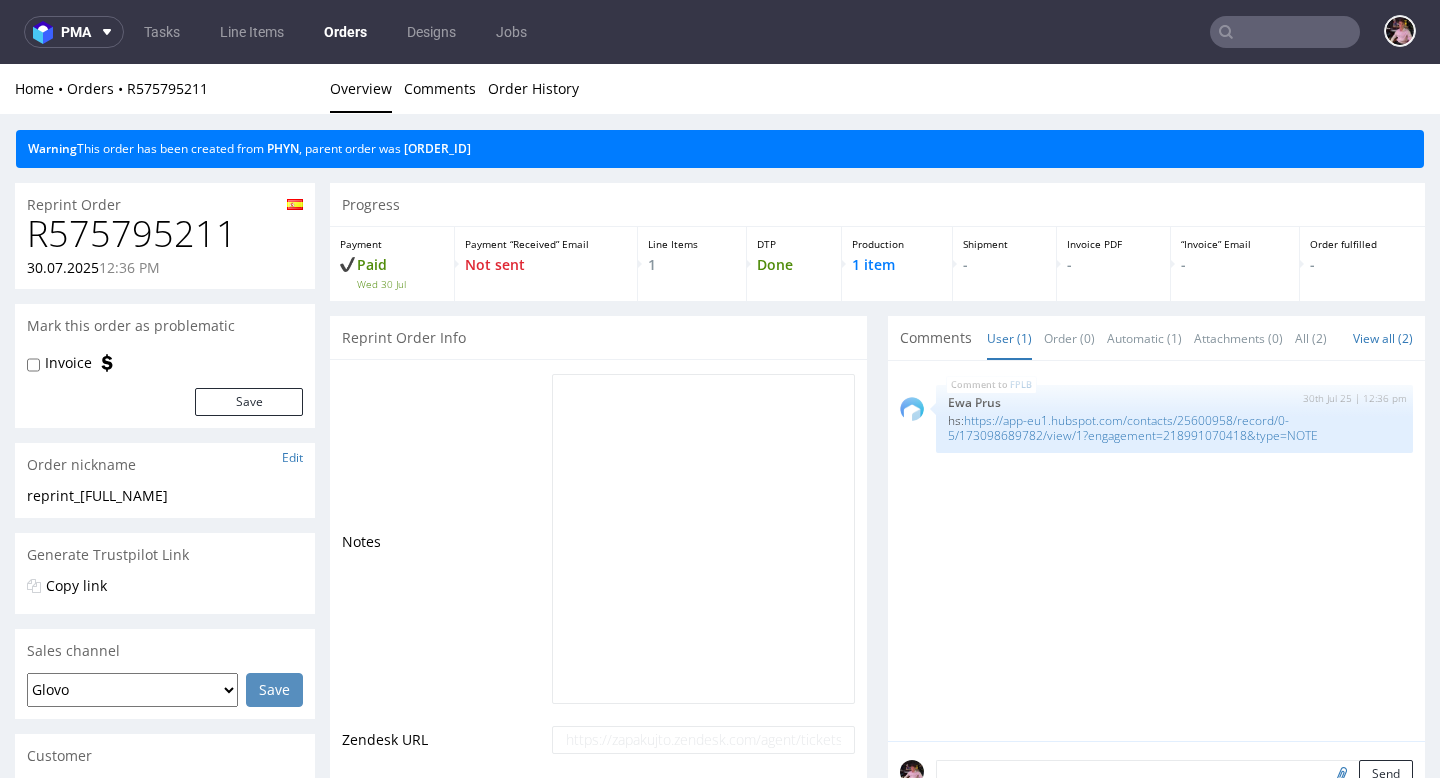 click on "pma Tasks Line Items Orders Designs Jobs" at bounding box center [720, 32] 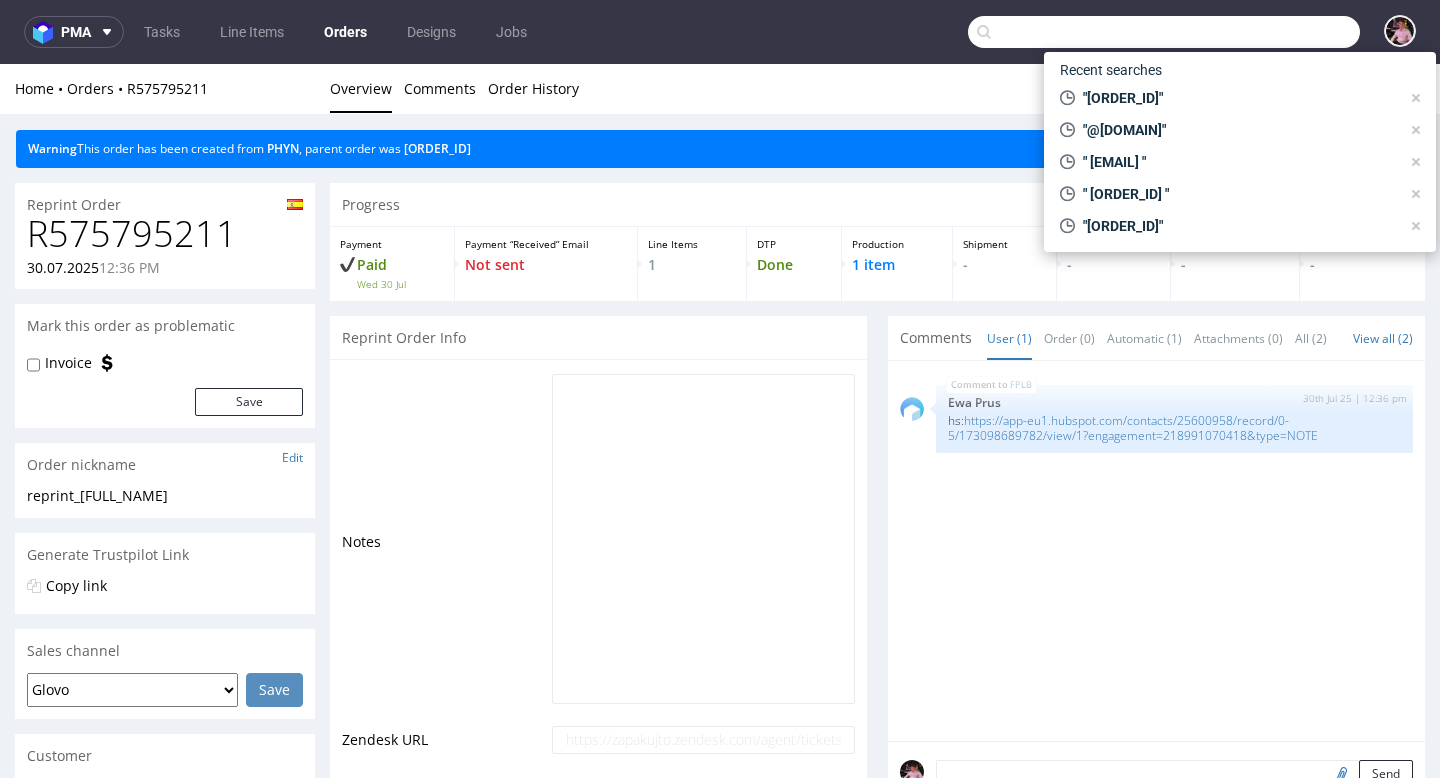 click at bounding box center [1164, 32] 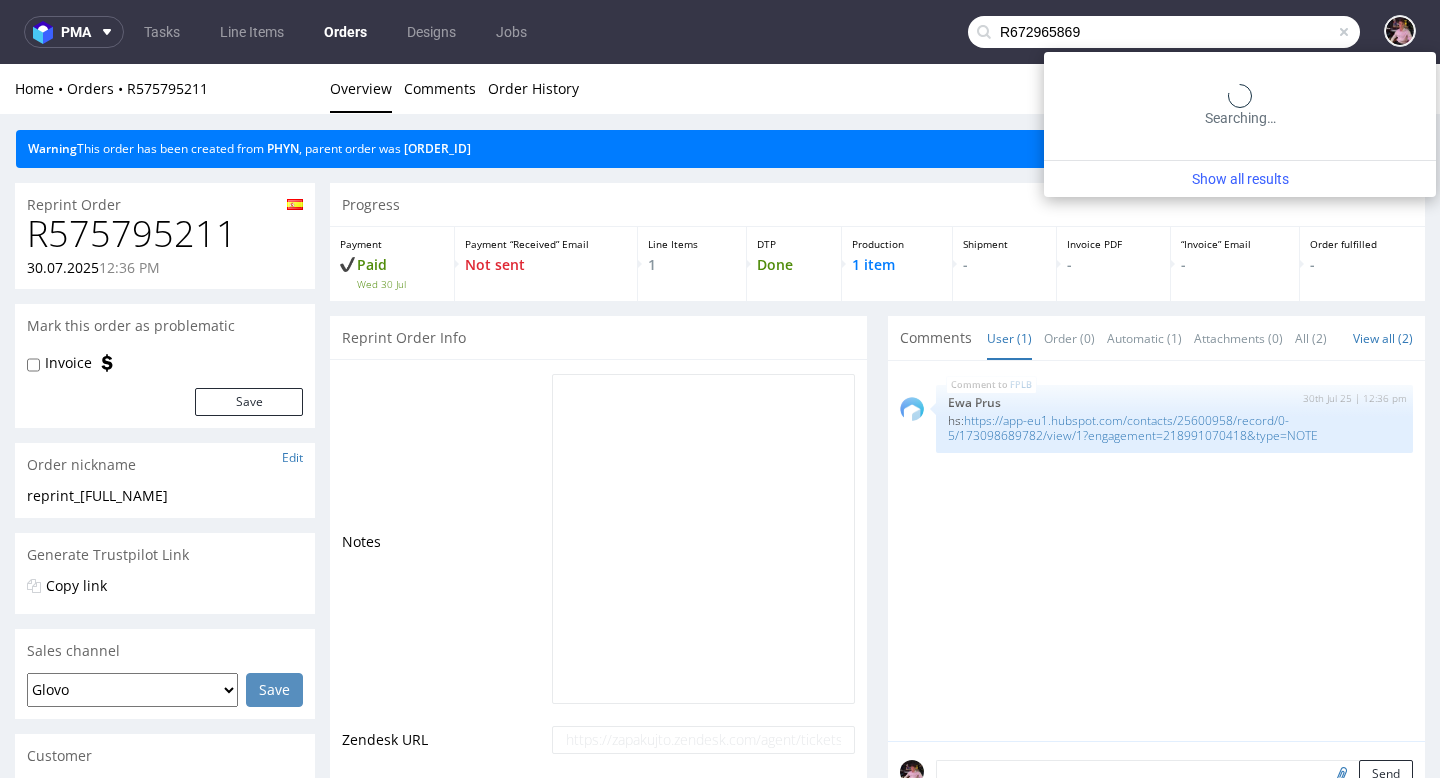 type on "R672965869" 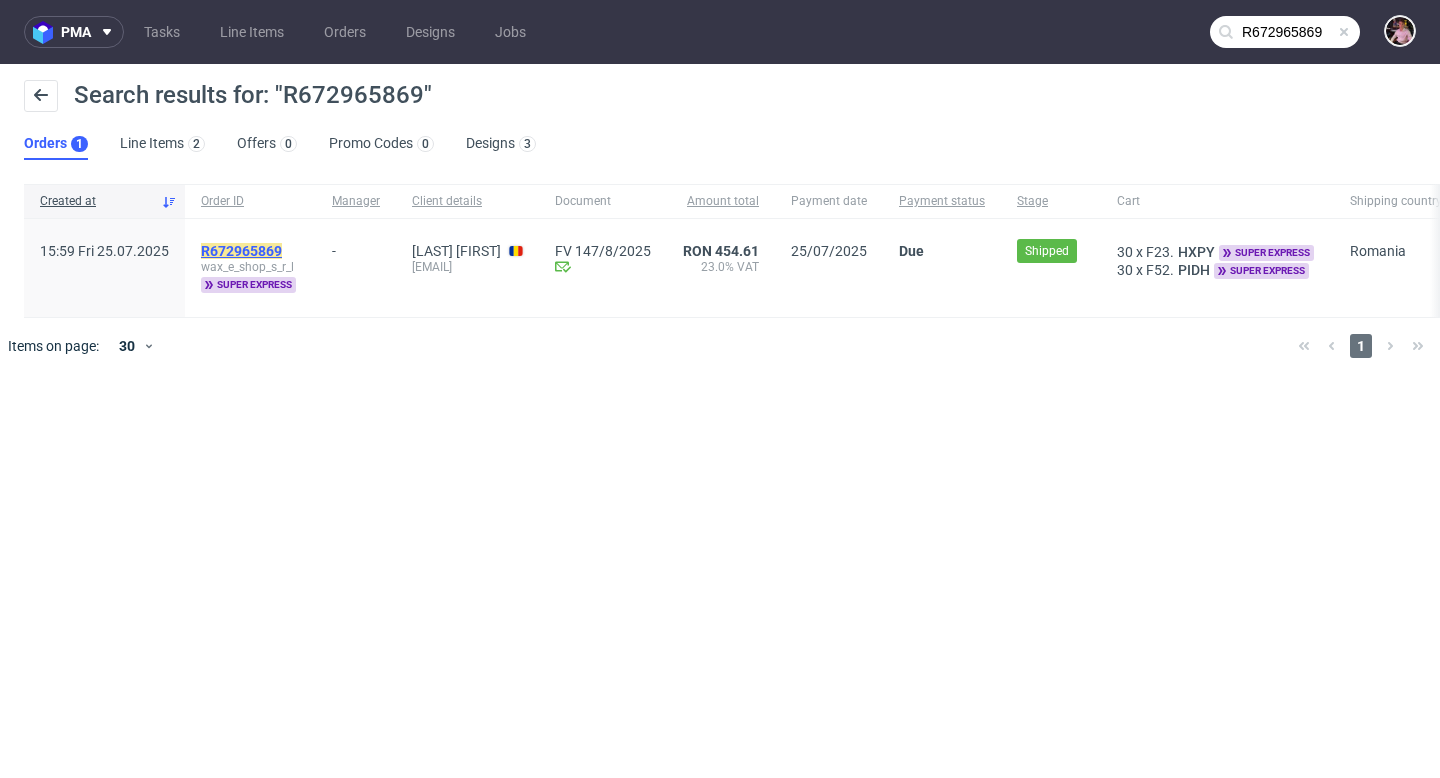 click on "R672965869" 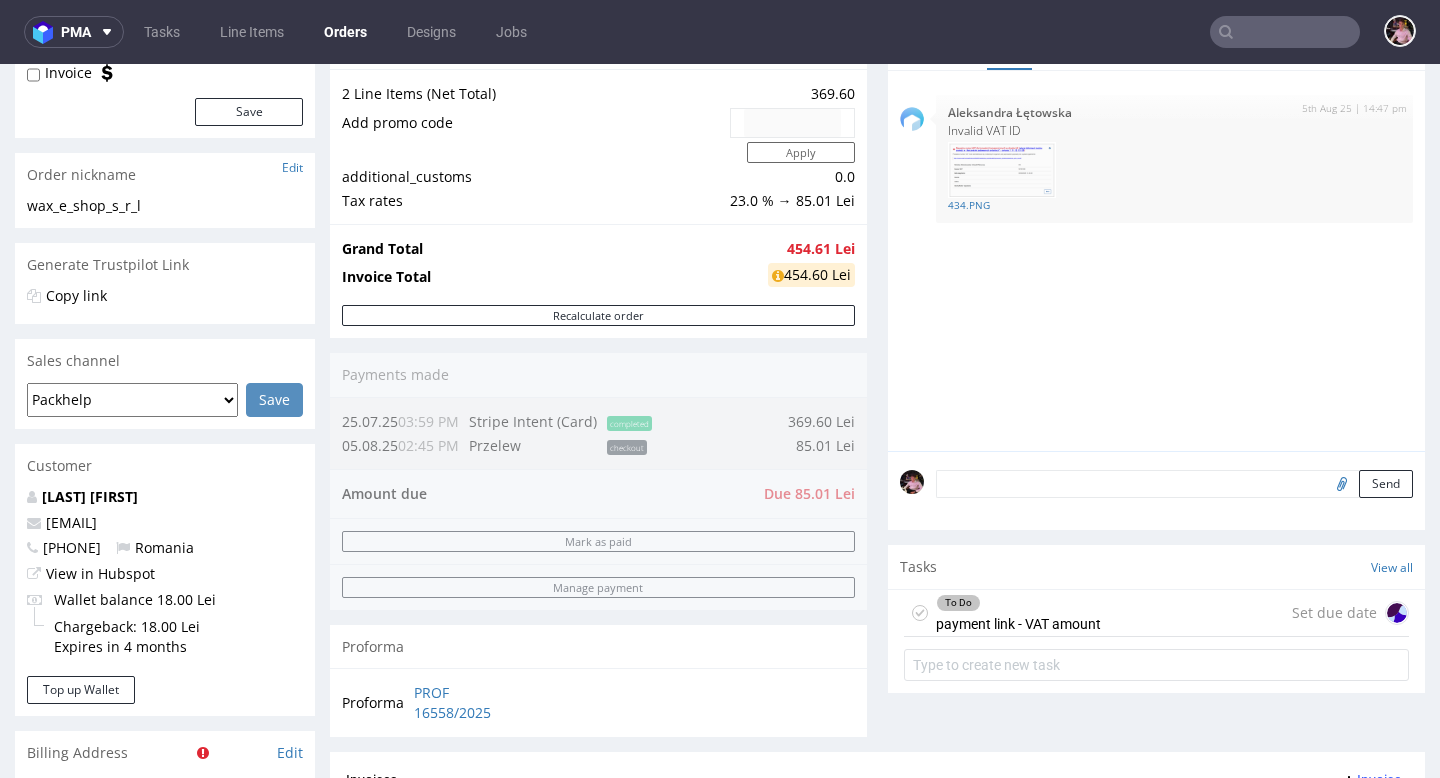 scroll, scrollTop: 296, scrollLeft: 0, axis: vertical 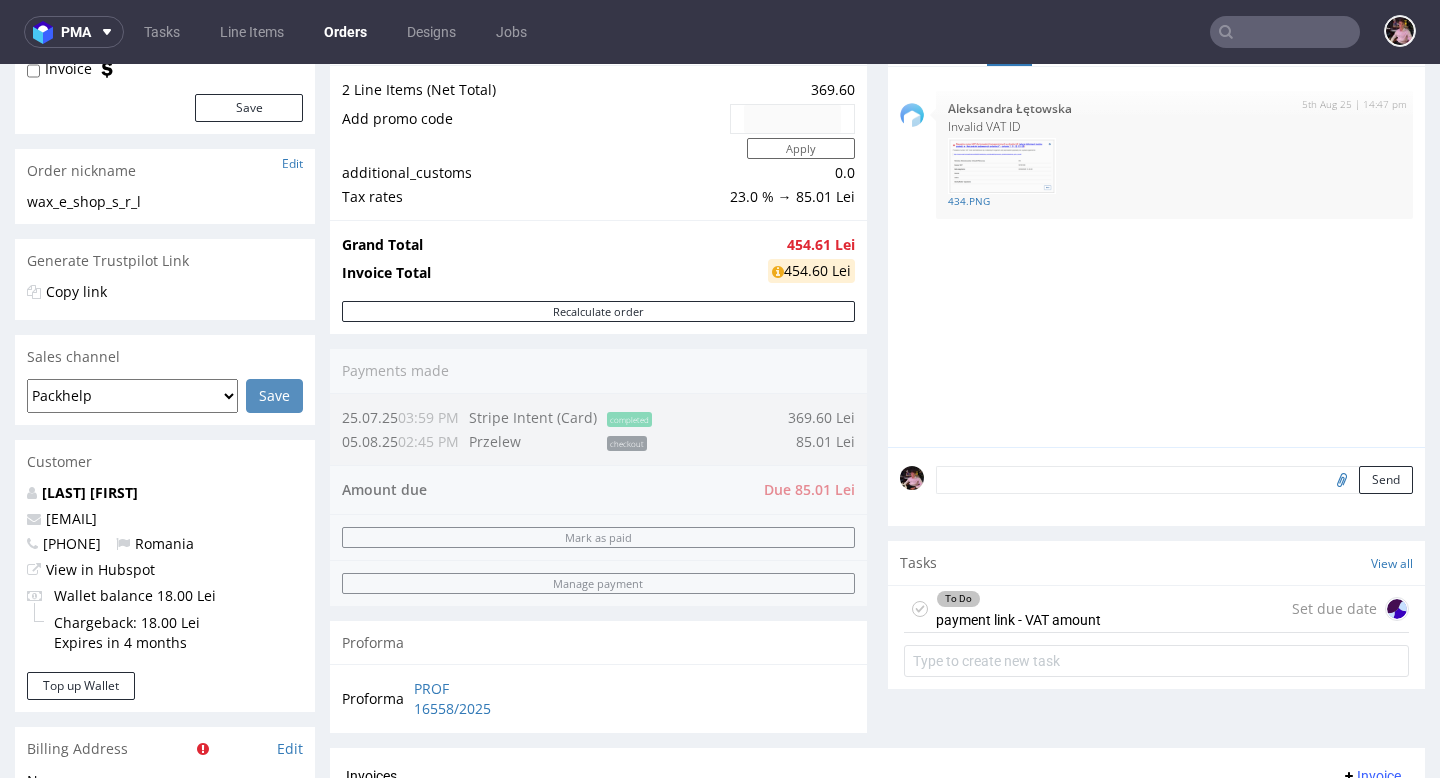 click on "To Do payment link - VAT amount Set due date" at bounding box center (1156, 609) 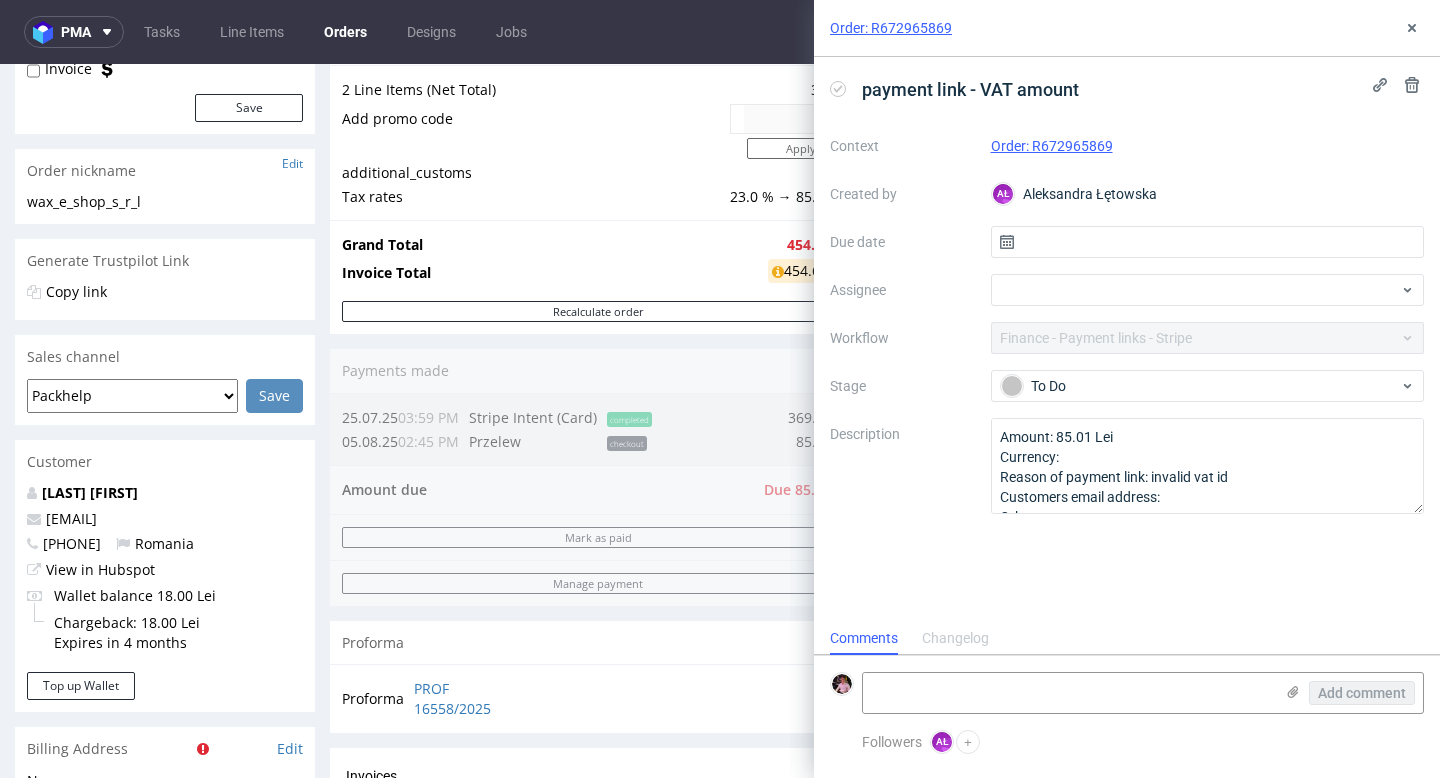 scroll, scrollTop: 16, scrollLeft: 0, axis: vertical 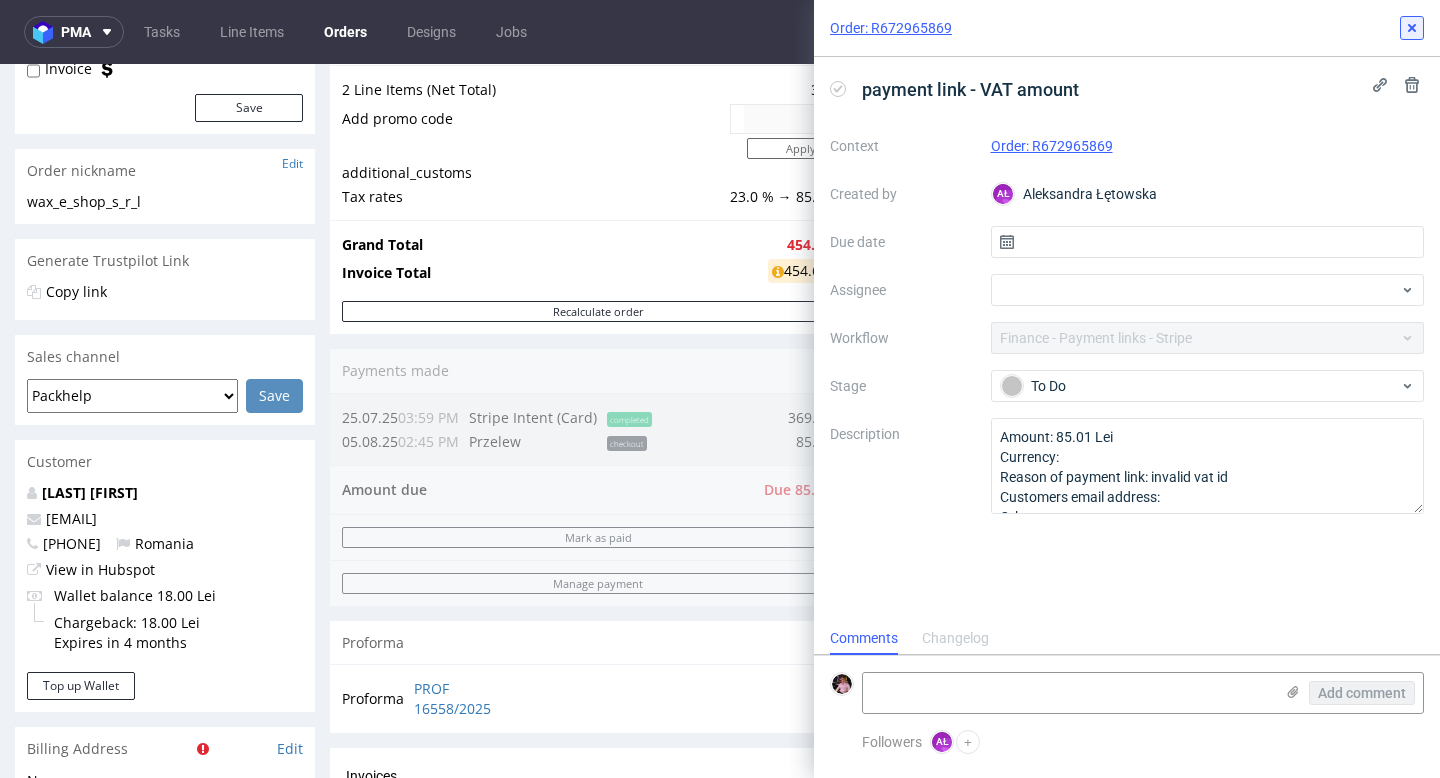 click 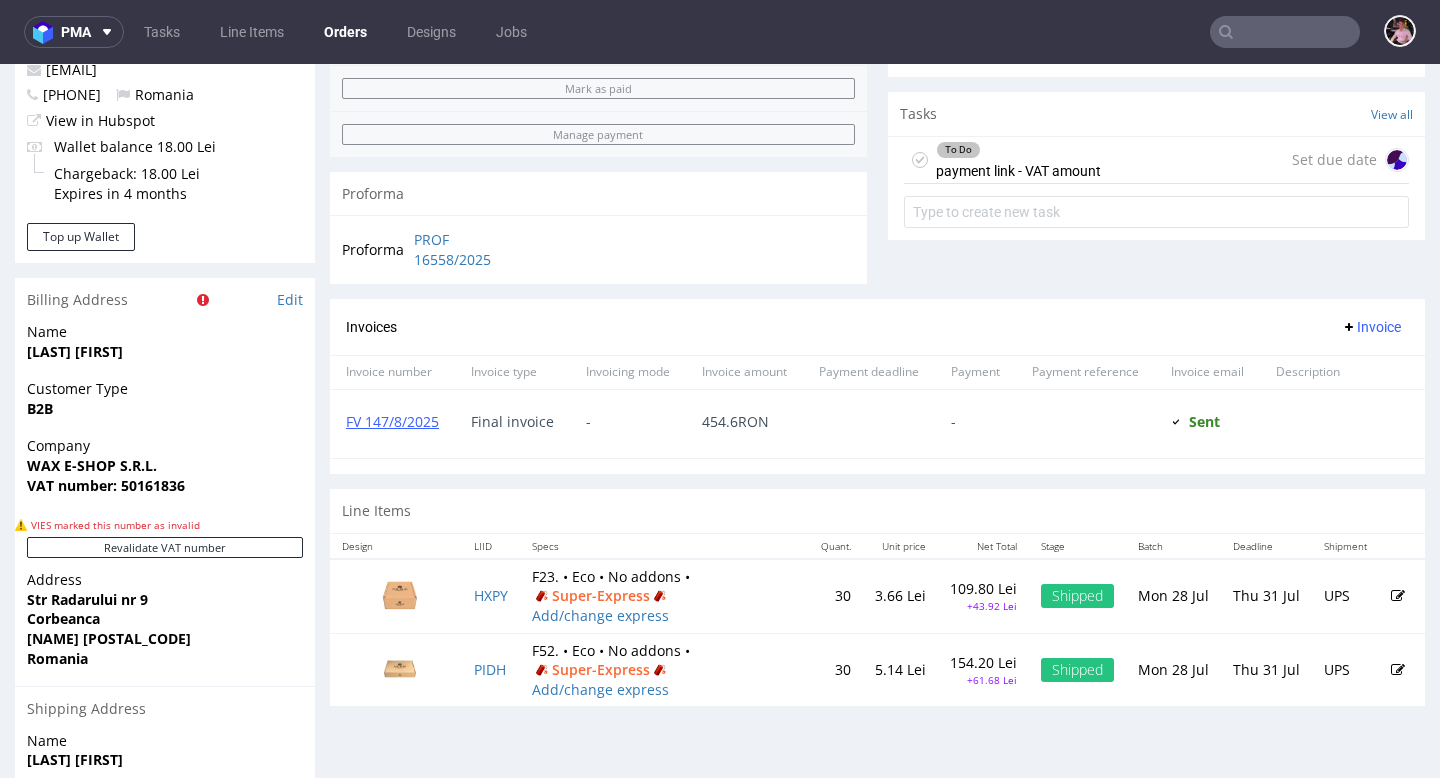 scroll, scrollTop: 746, scrollLeft: 0, axis: vertical 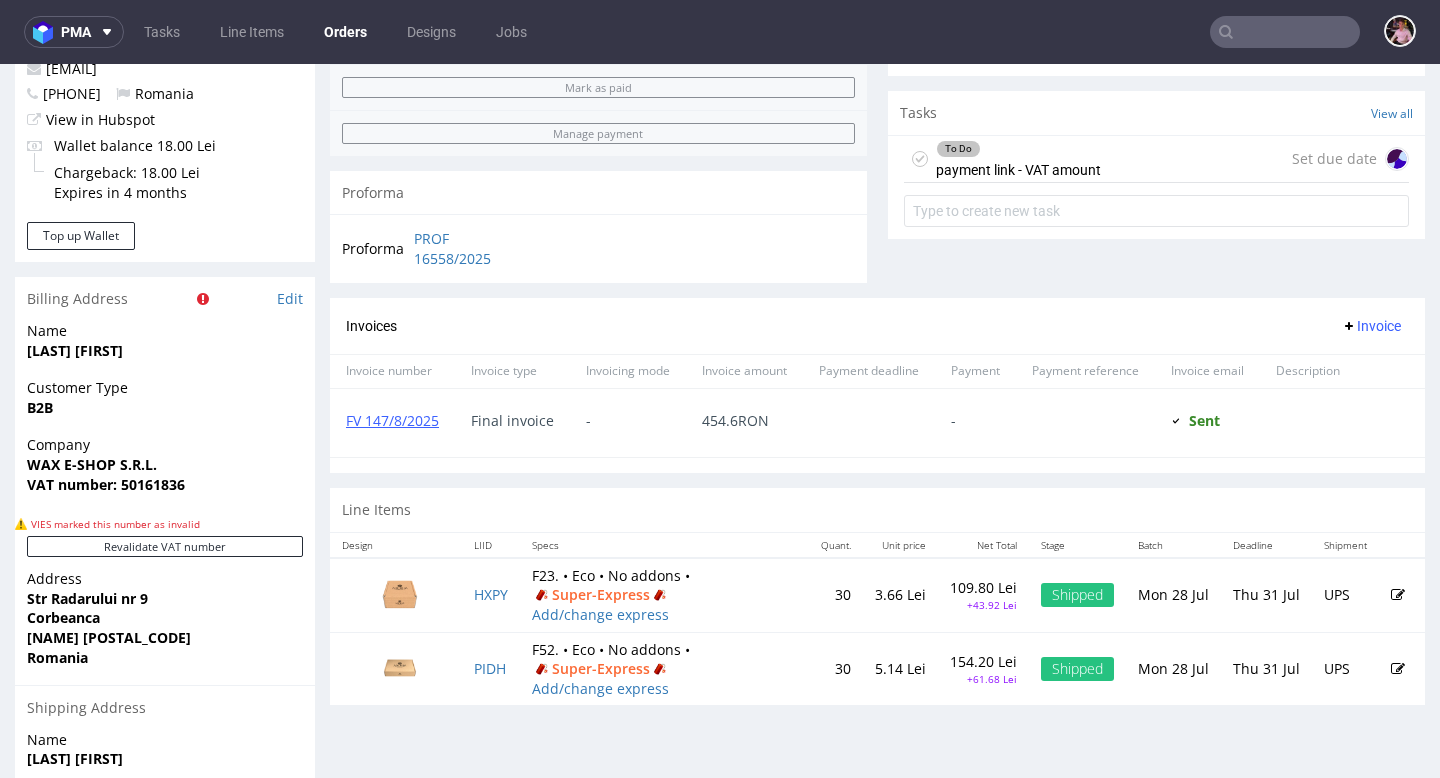 click on "To Do payment link - VAT amount" at bounding box center [1018, 159] 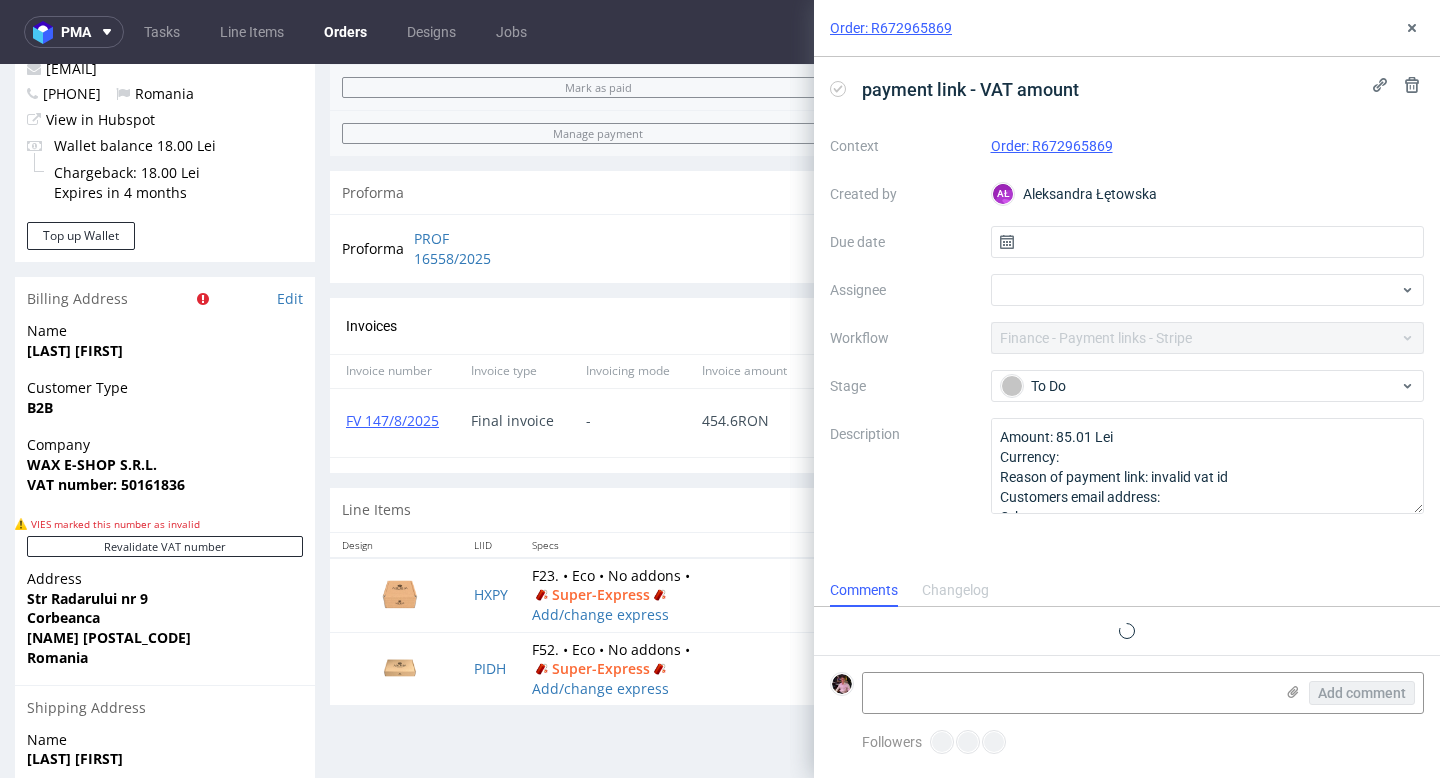 scroll, scrollTop: 16, scrollLeft: 0, axis: vertical 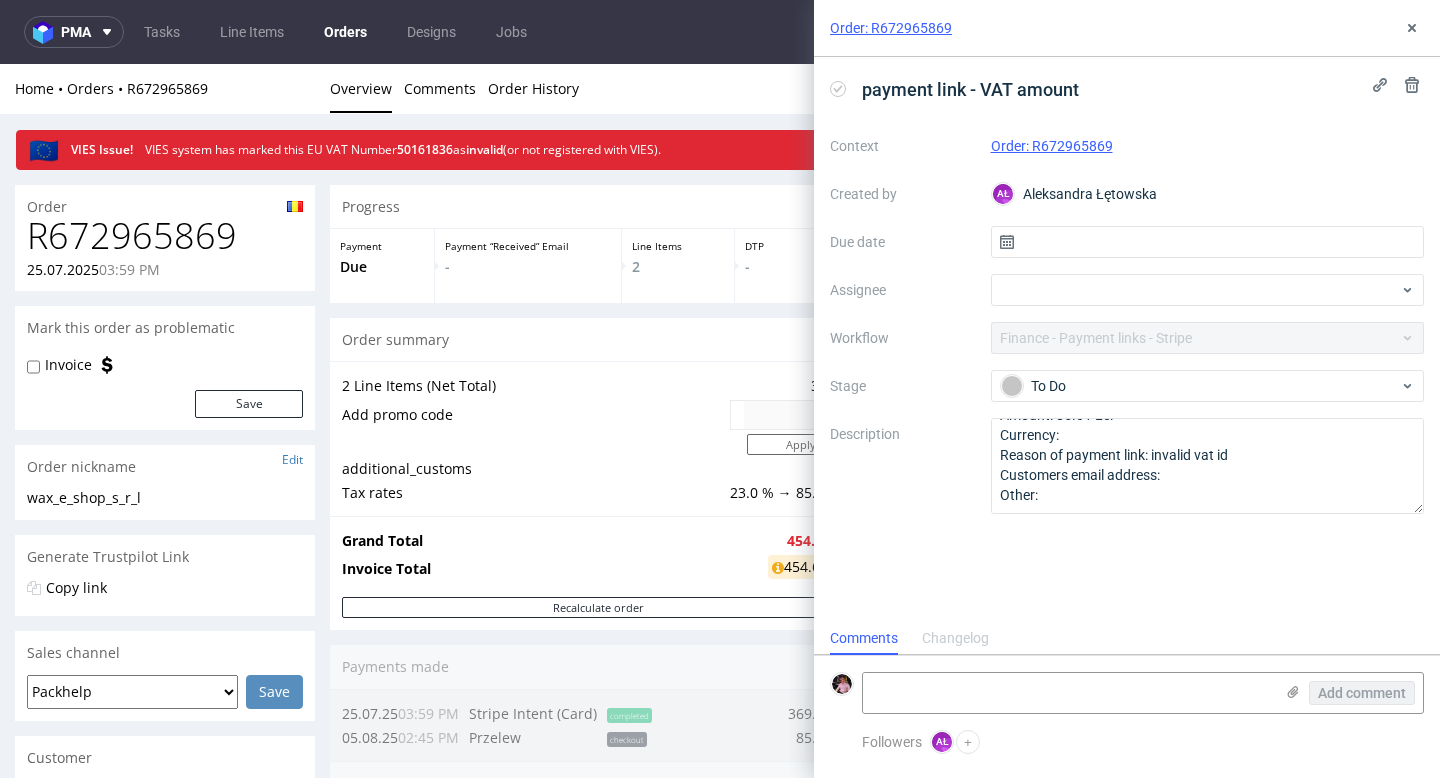 click on "R672965869" at bounding box center (165, 236) 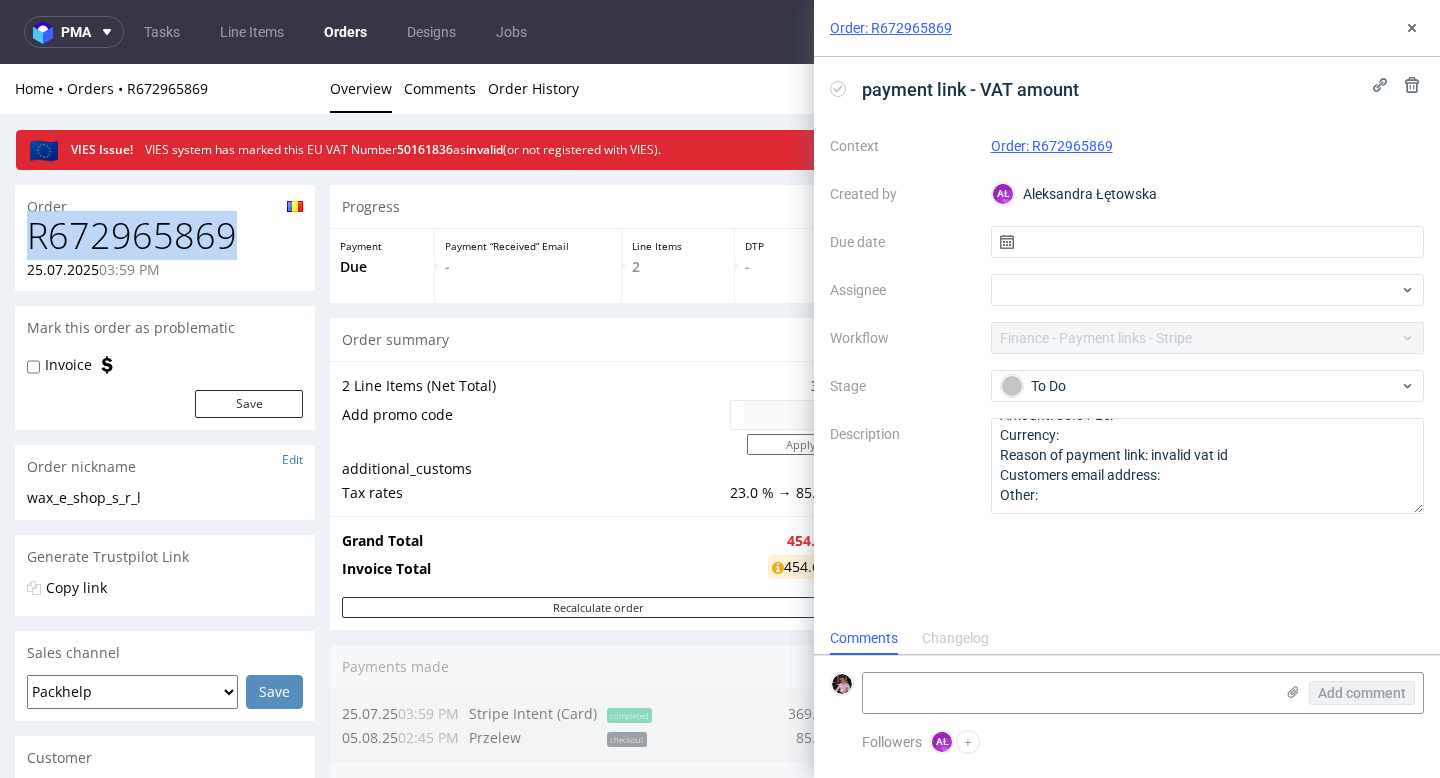 click on "R672965869" at bounding box center [165, 236] 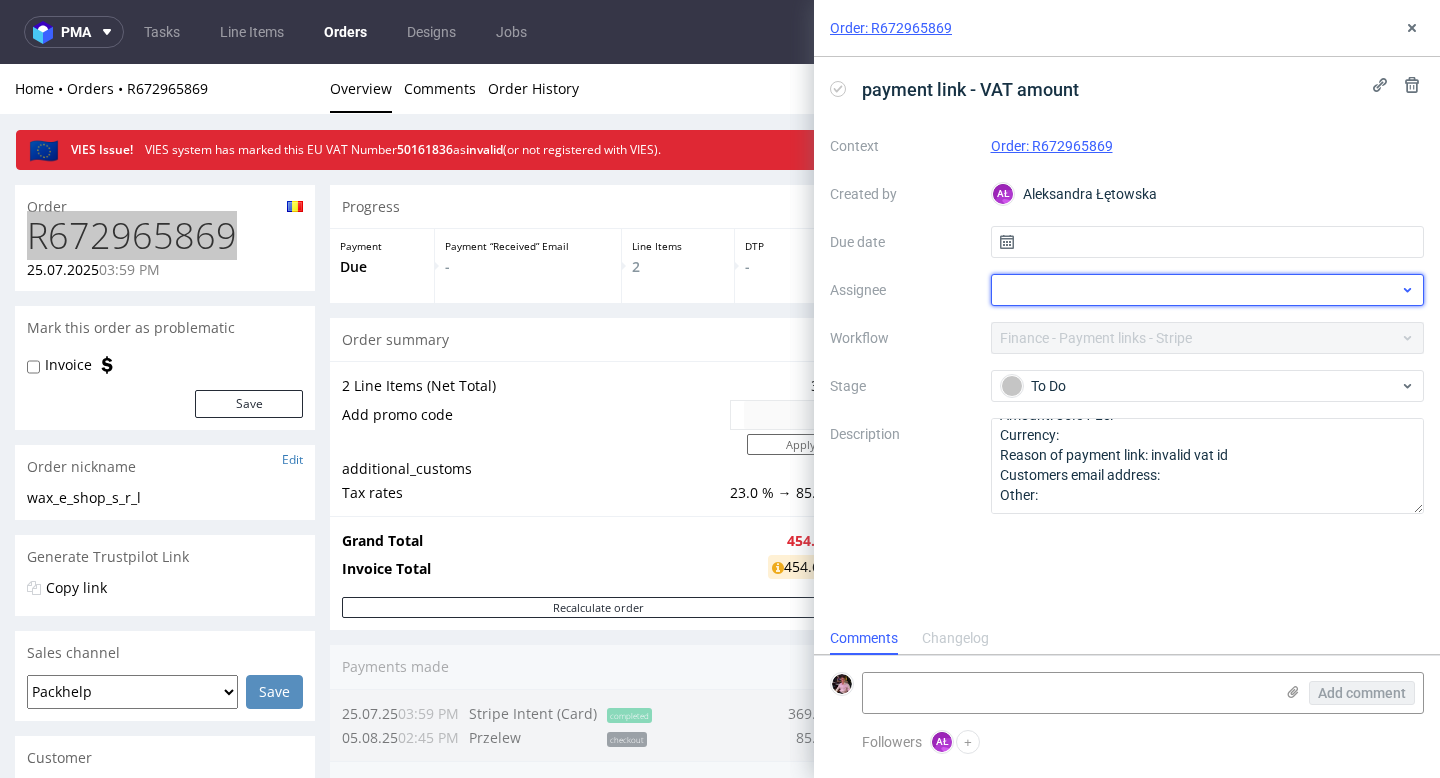 click at bounding box center (1208, 290) 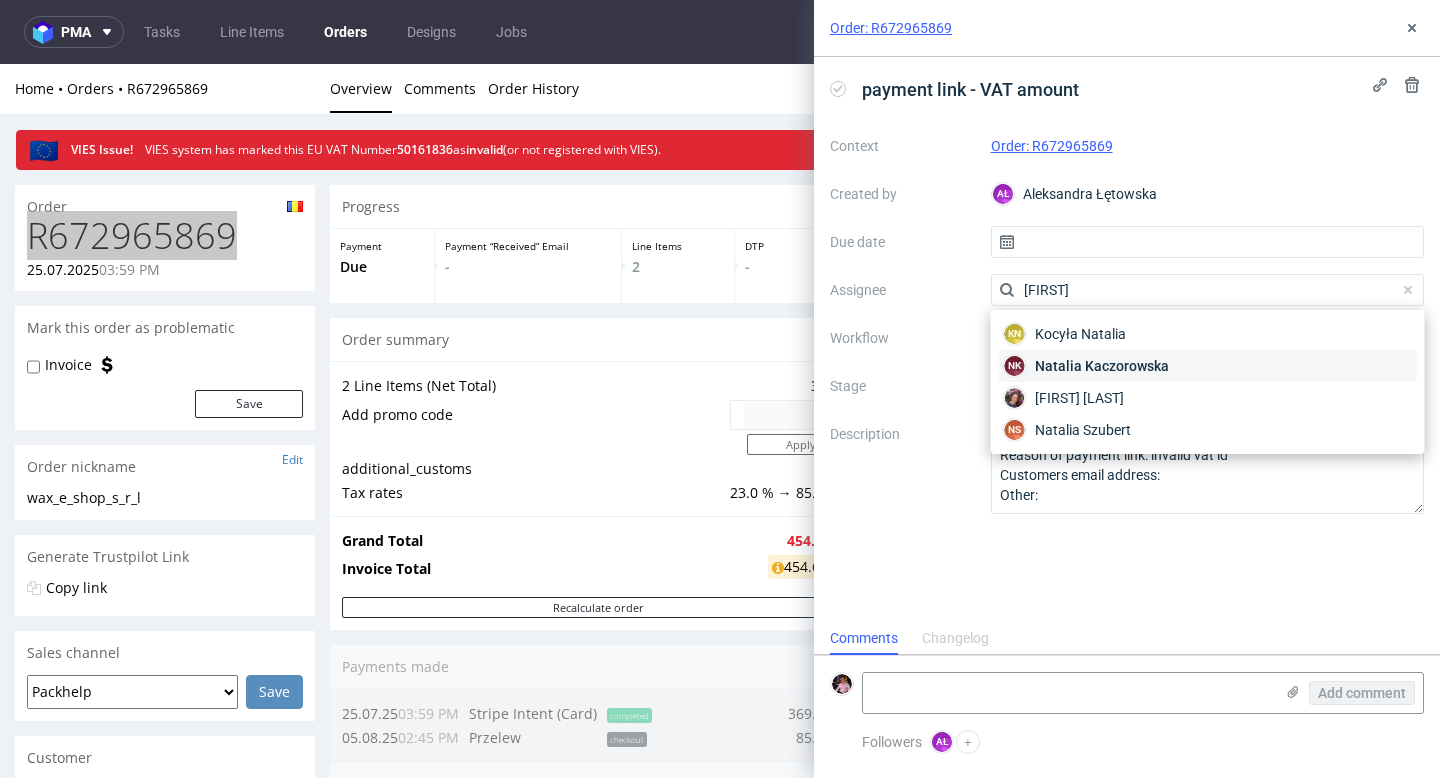 type on "[FIRST]" 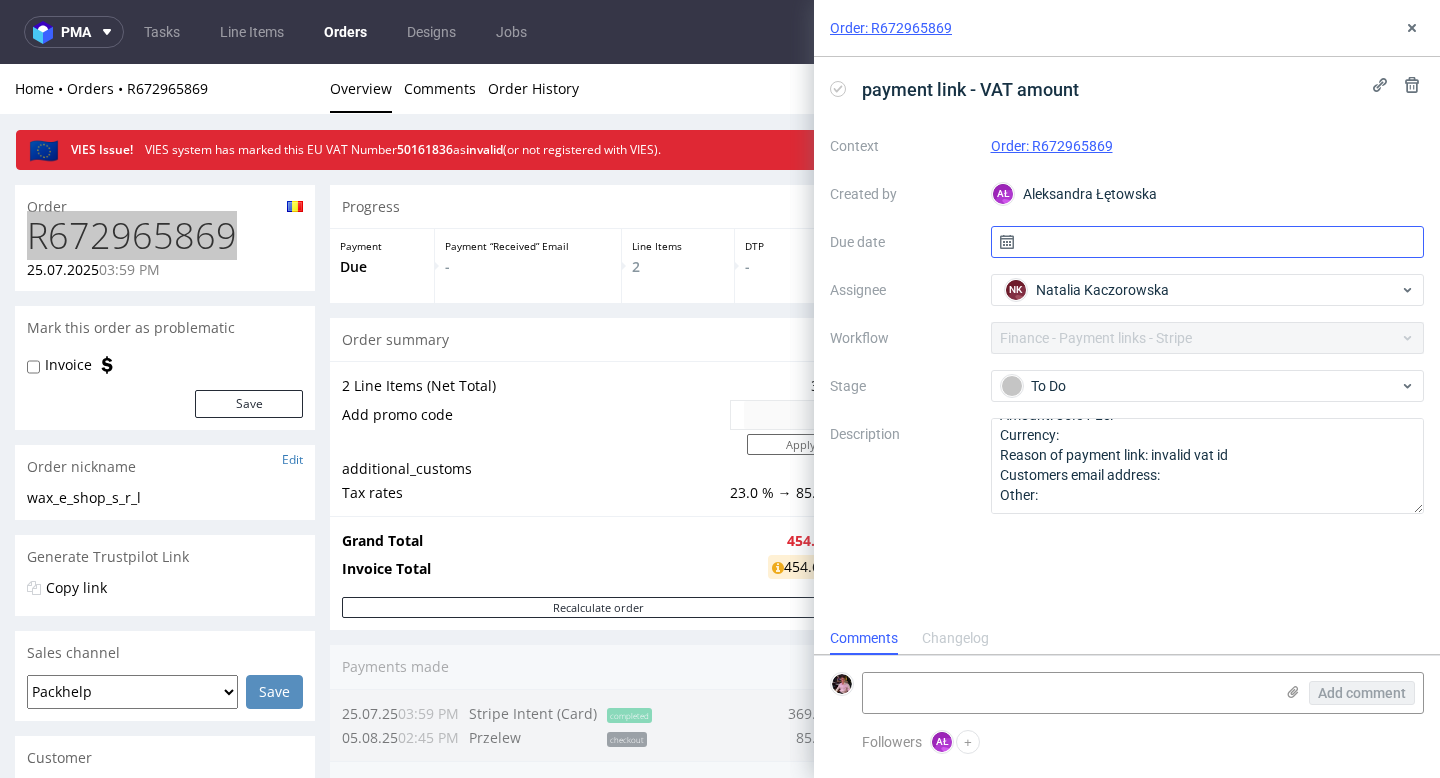 click at bounding box center [1208, 242] 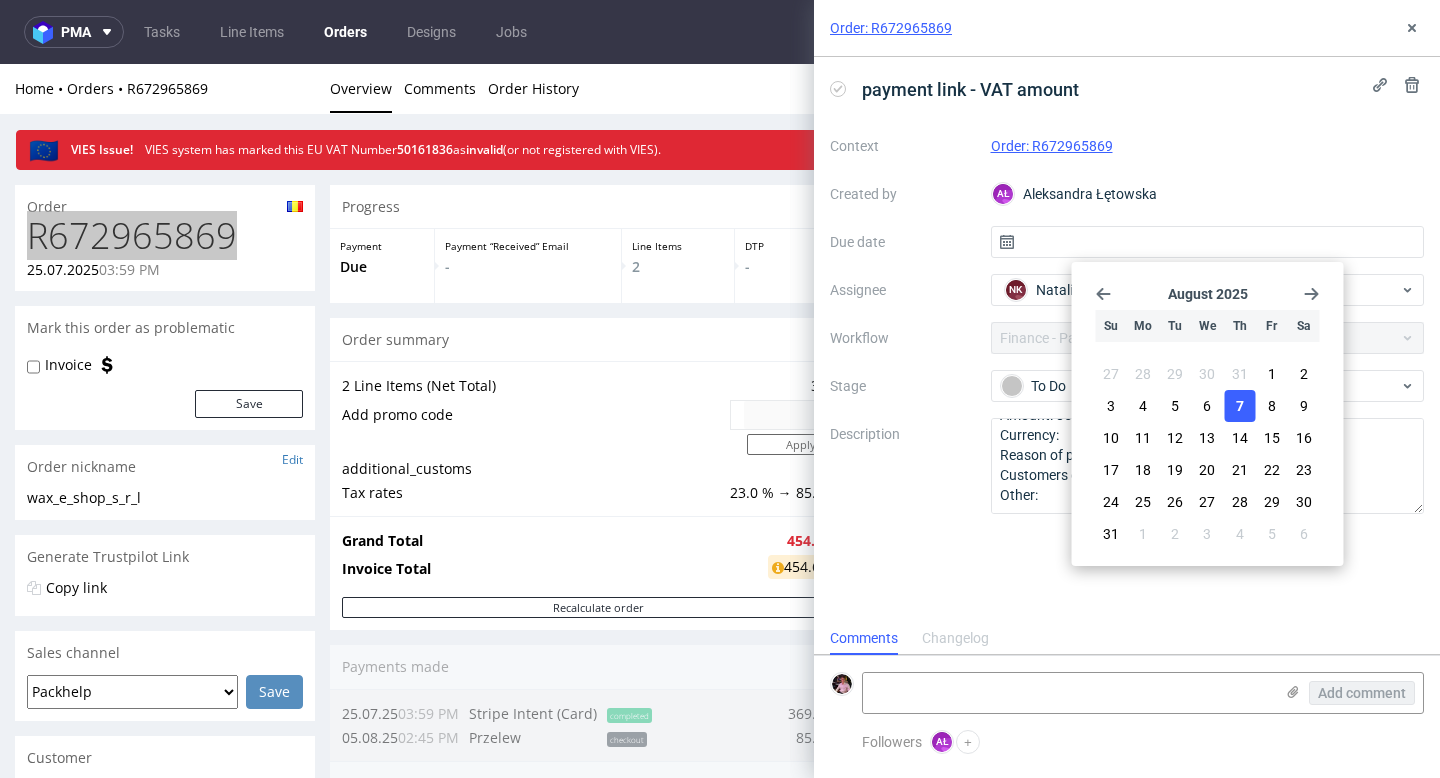click on "7" at bounding box center [1239, 406] 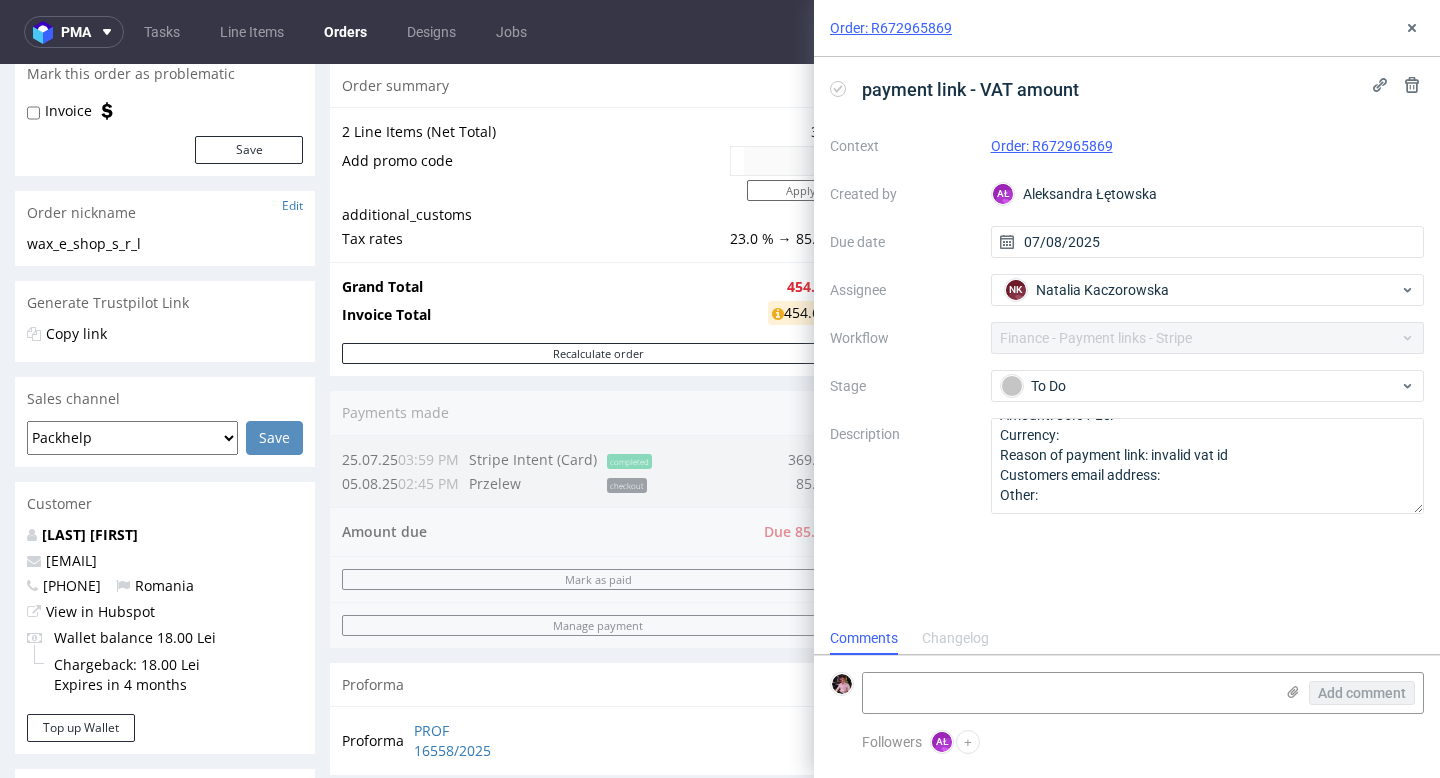 scroll, scrollTop: 386, scrollLeft: 0, axis: vertical 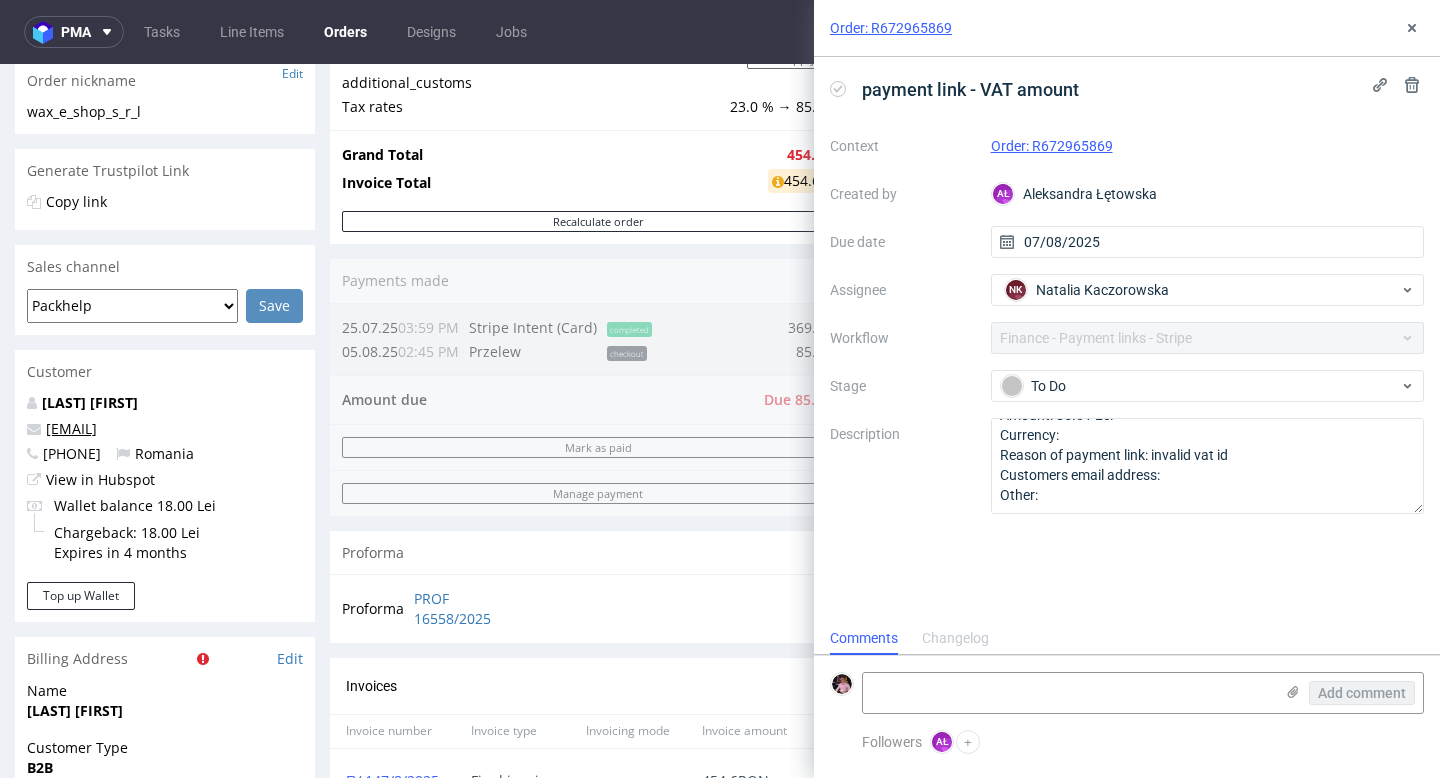 copy on "[EMAIL]" 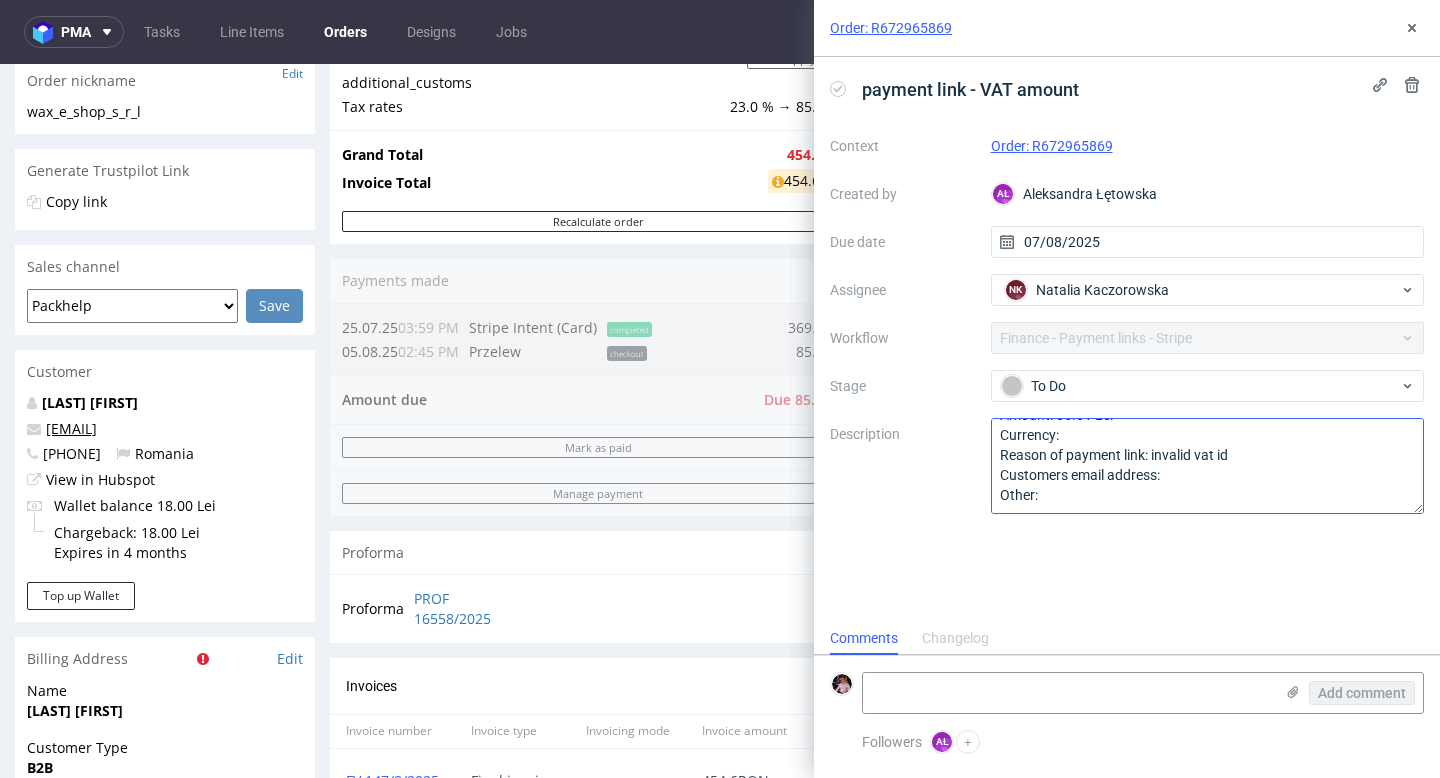 scroll, scrollTop: 0, scrollLeft: 0, axis: both 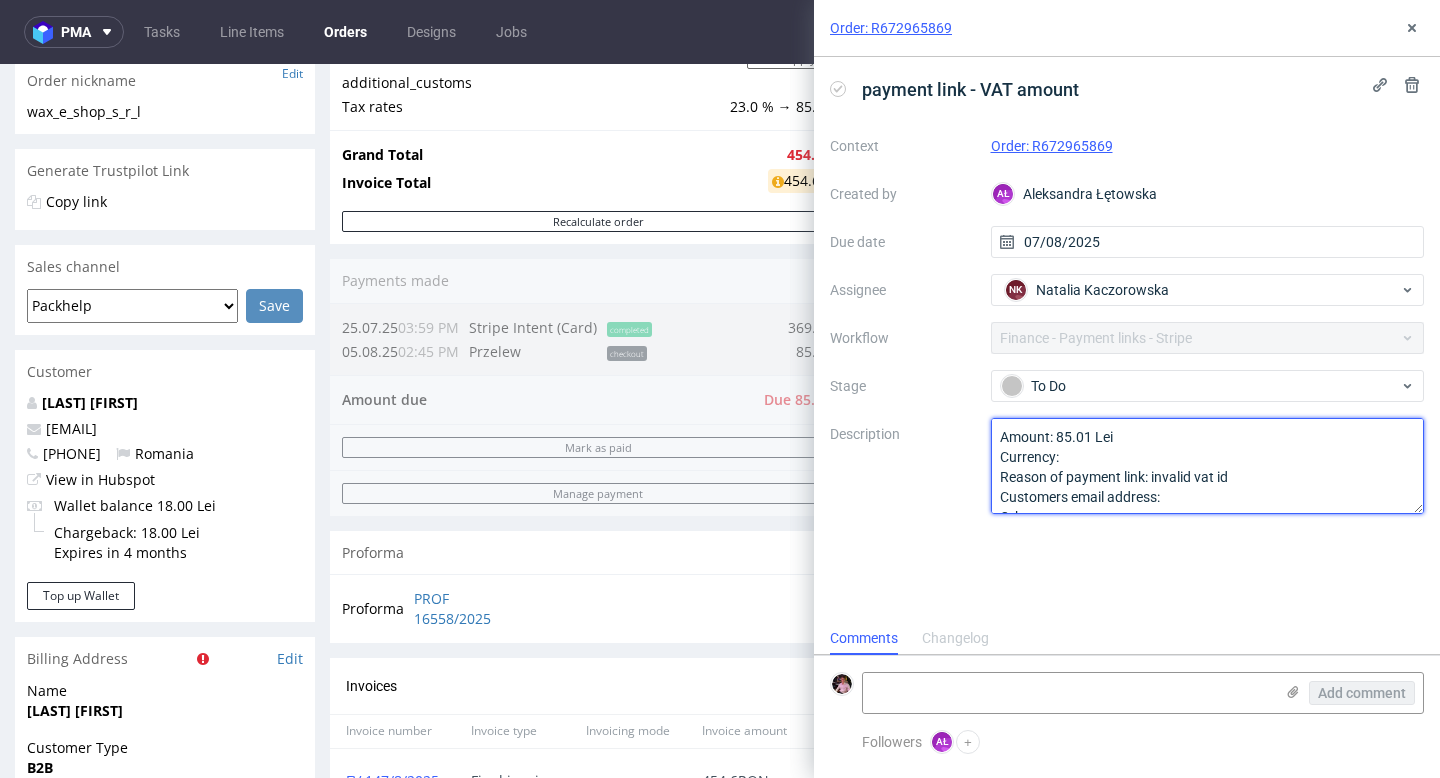 click on "Amount: 85.01 Lei
Currency:
Reason of payment link: invalid vat id
Customers email address:
Other:" at bounding box center [1208, 466] 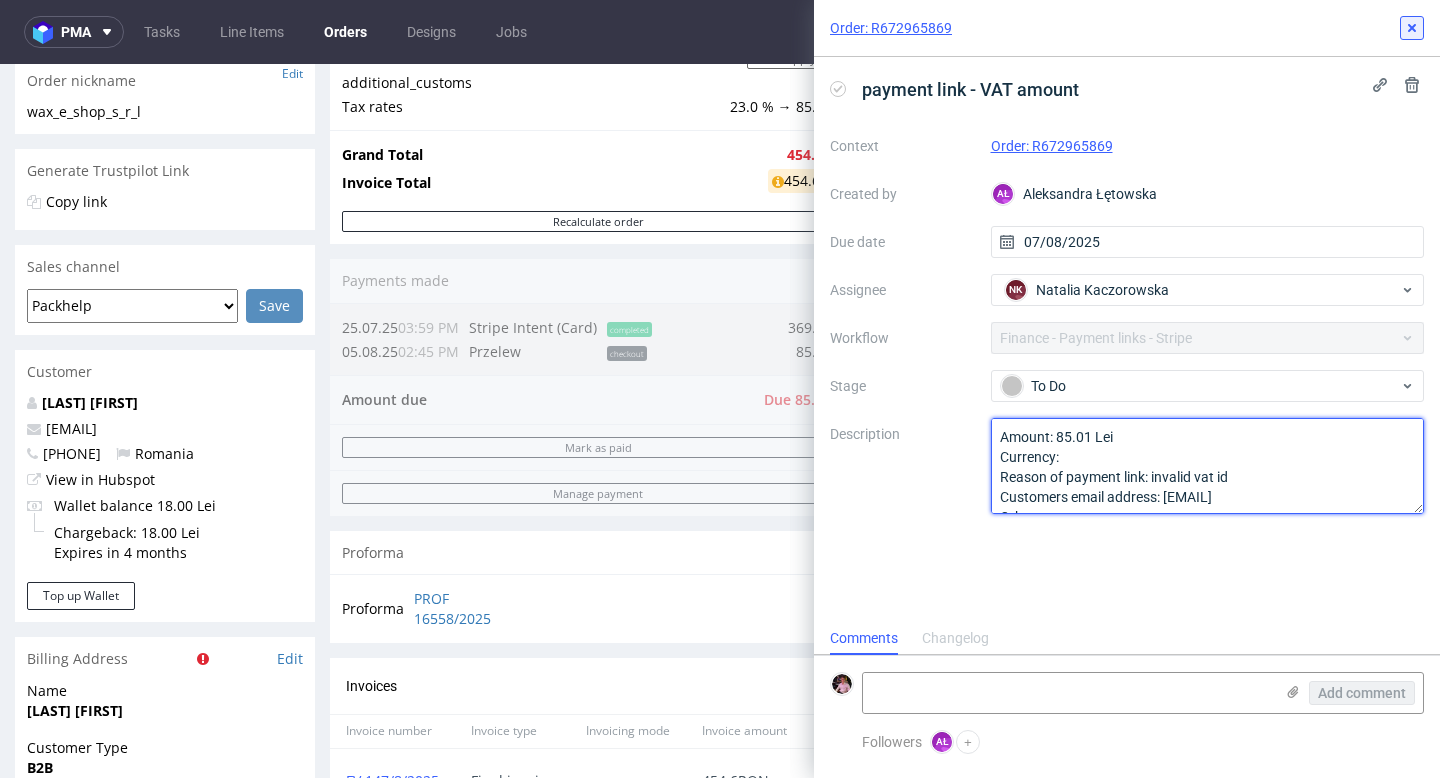 type on "Amount: 85.01 Lei
Currency:
Reason of payment link: invalid vat id
Customers email address: [EMAIL]
Other:" 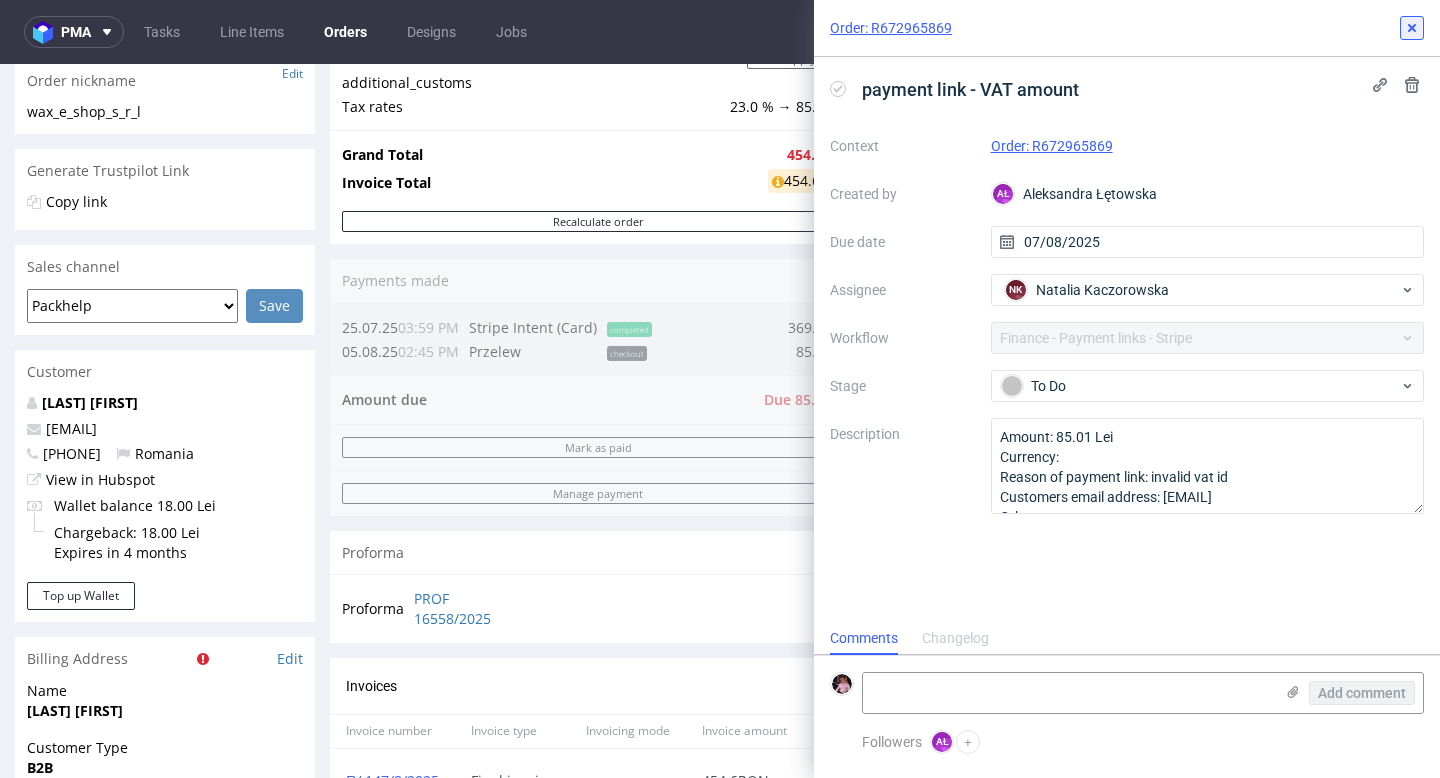 click 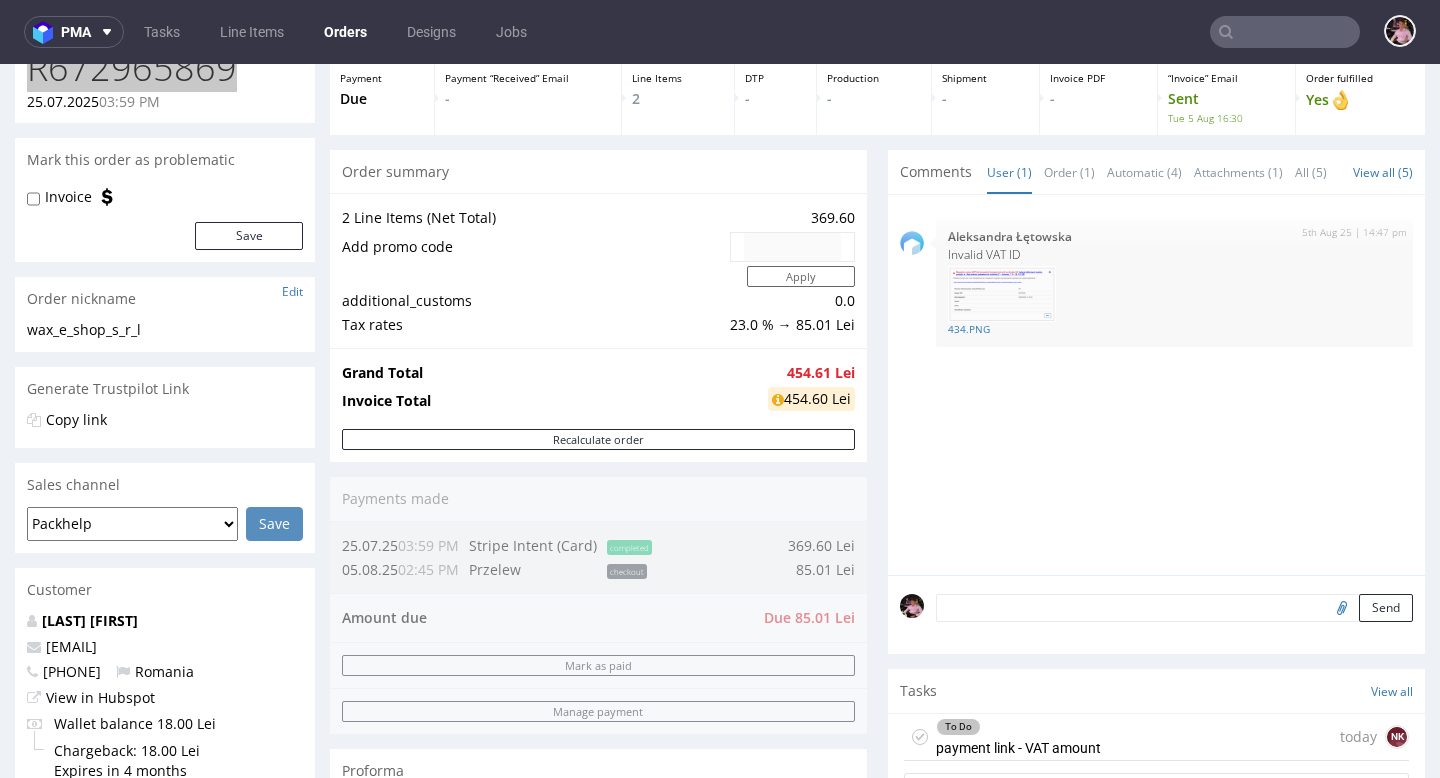 scroll, scrollTop: 0, scrollLeft: 0, axis: both 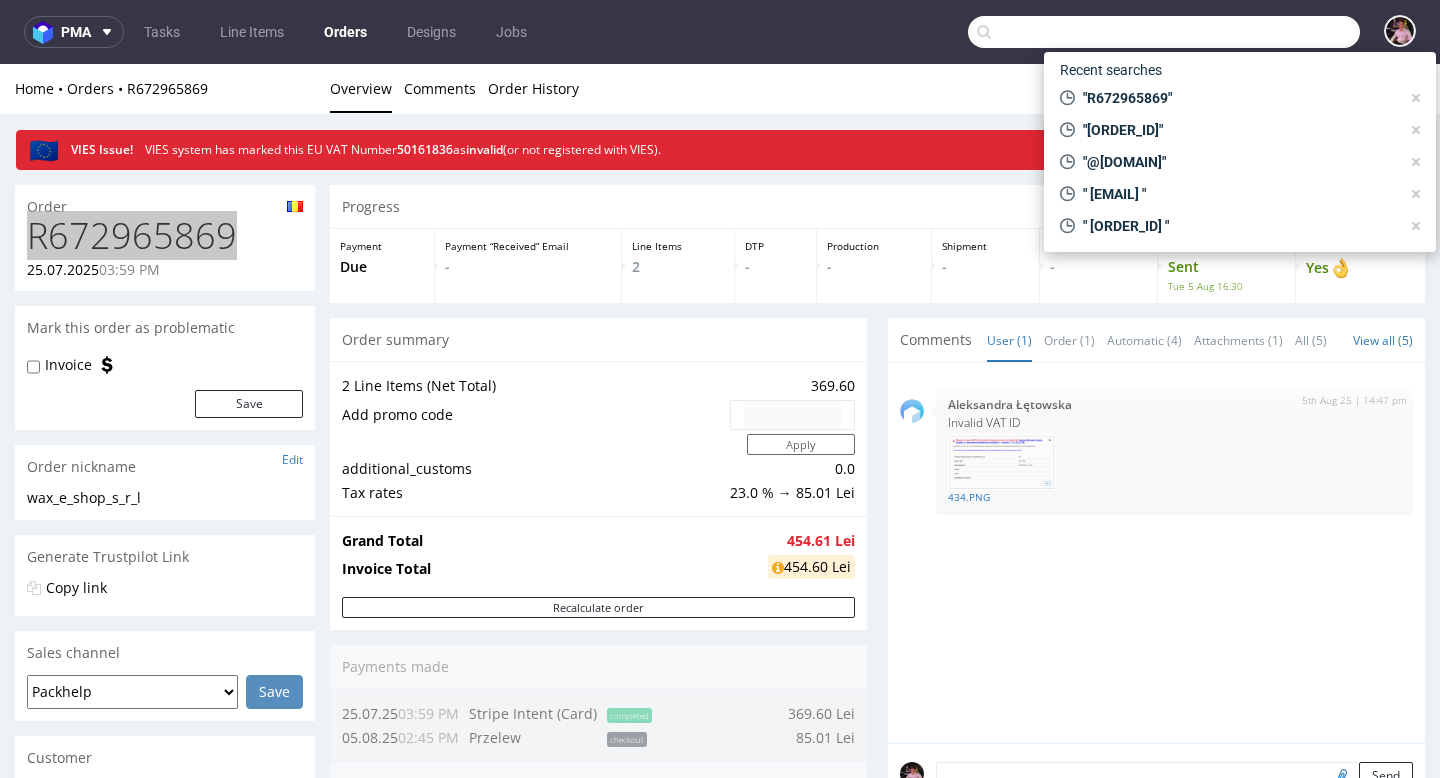 click at bounding box center [1164, 32] 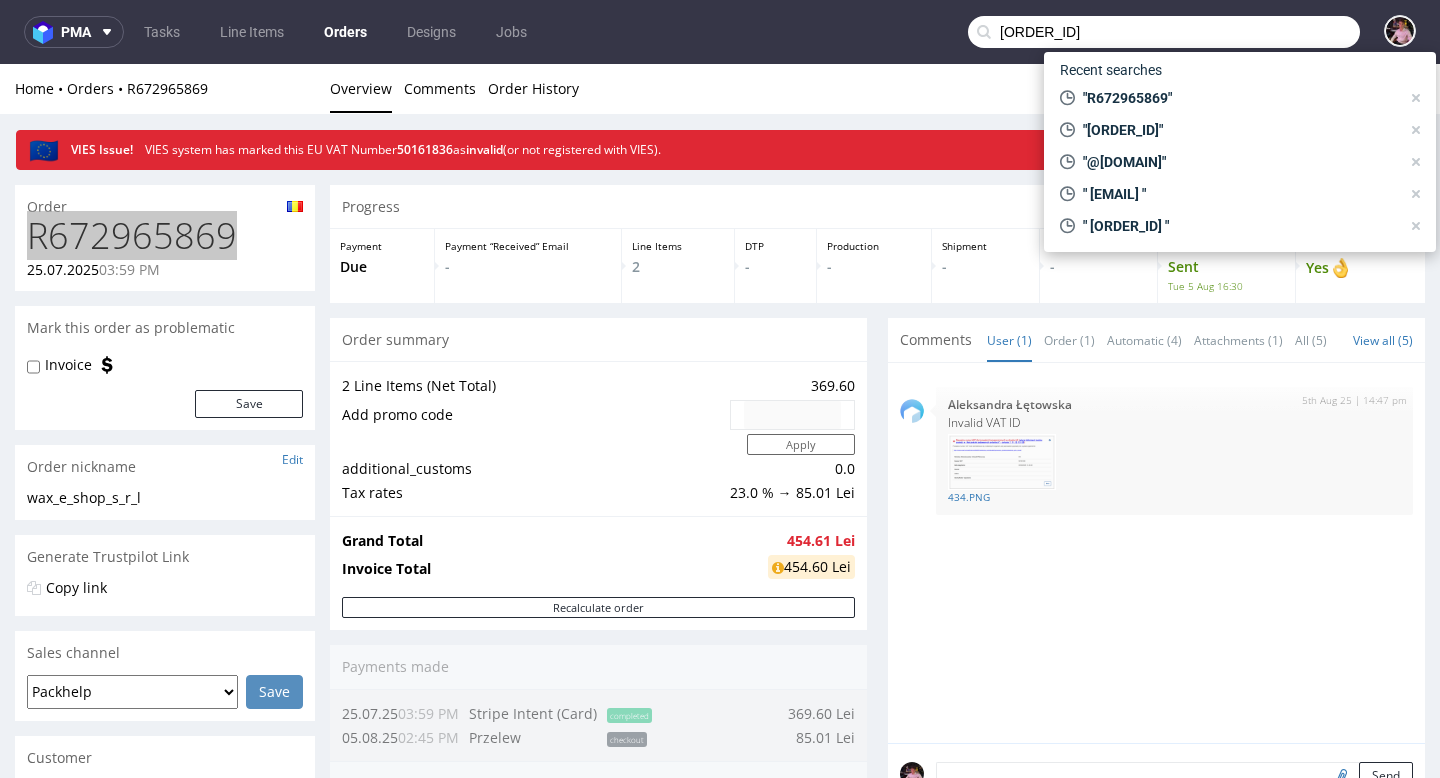 type on "[ORDER_ID]" 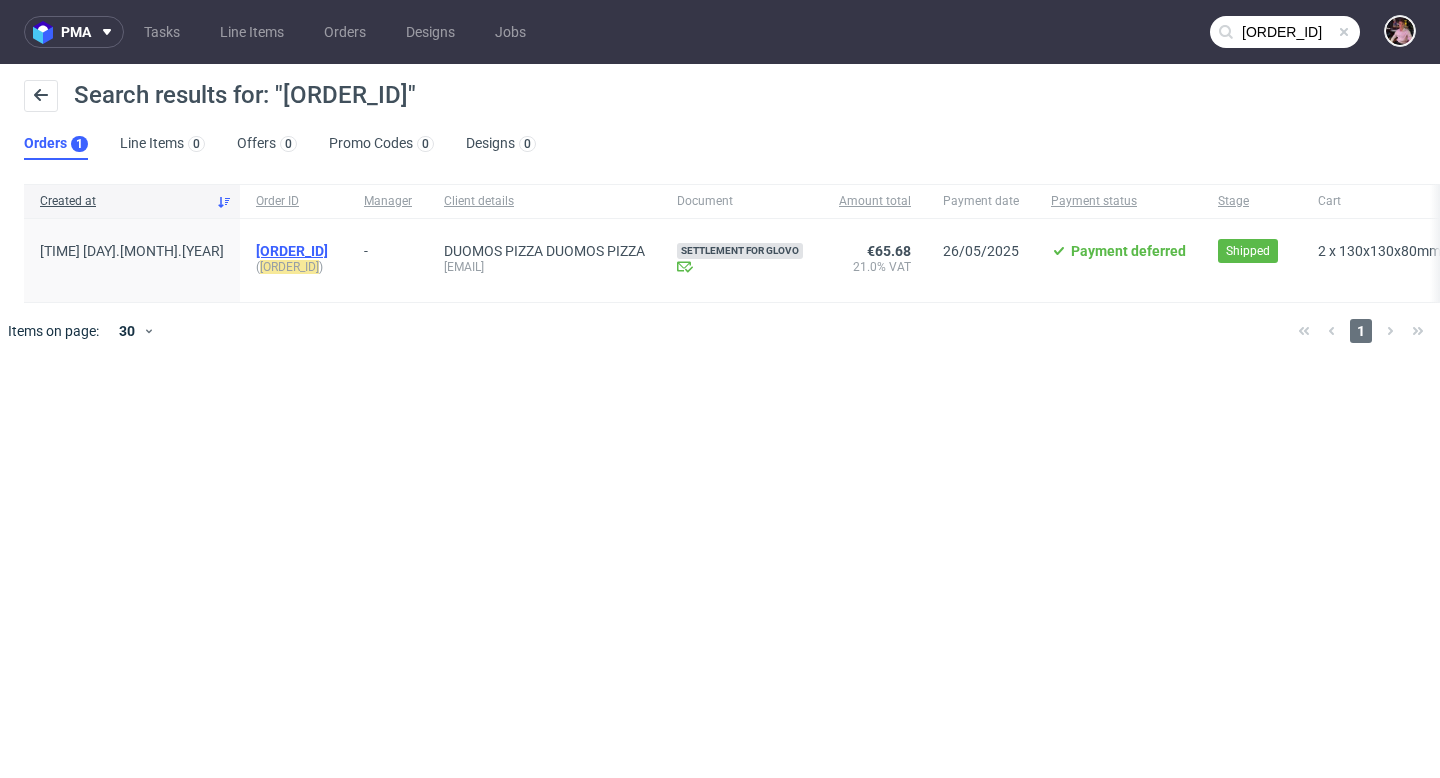click on "[ORDER_ID]" at bounding box center [292, 251] 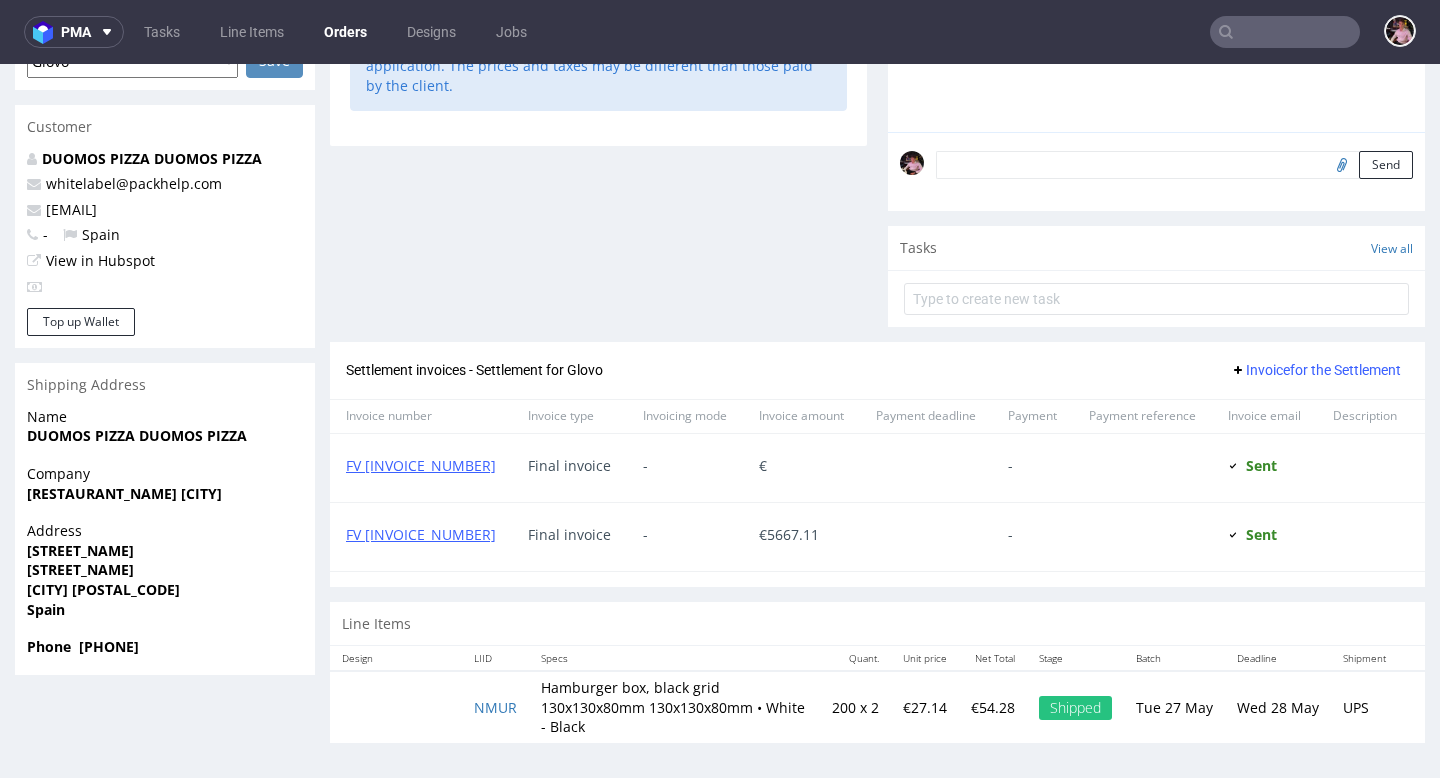 scroll, scrollTop: 579, scrollLeft: 0, axis: vertical 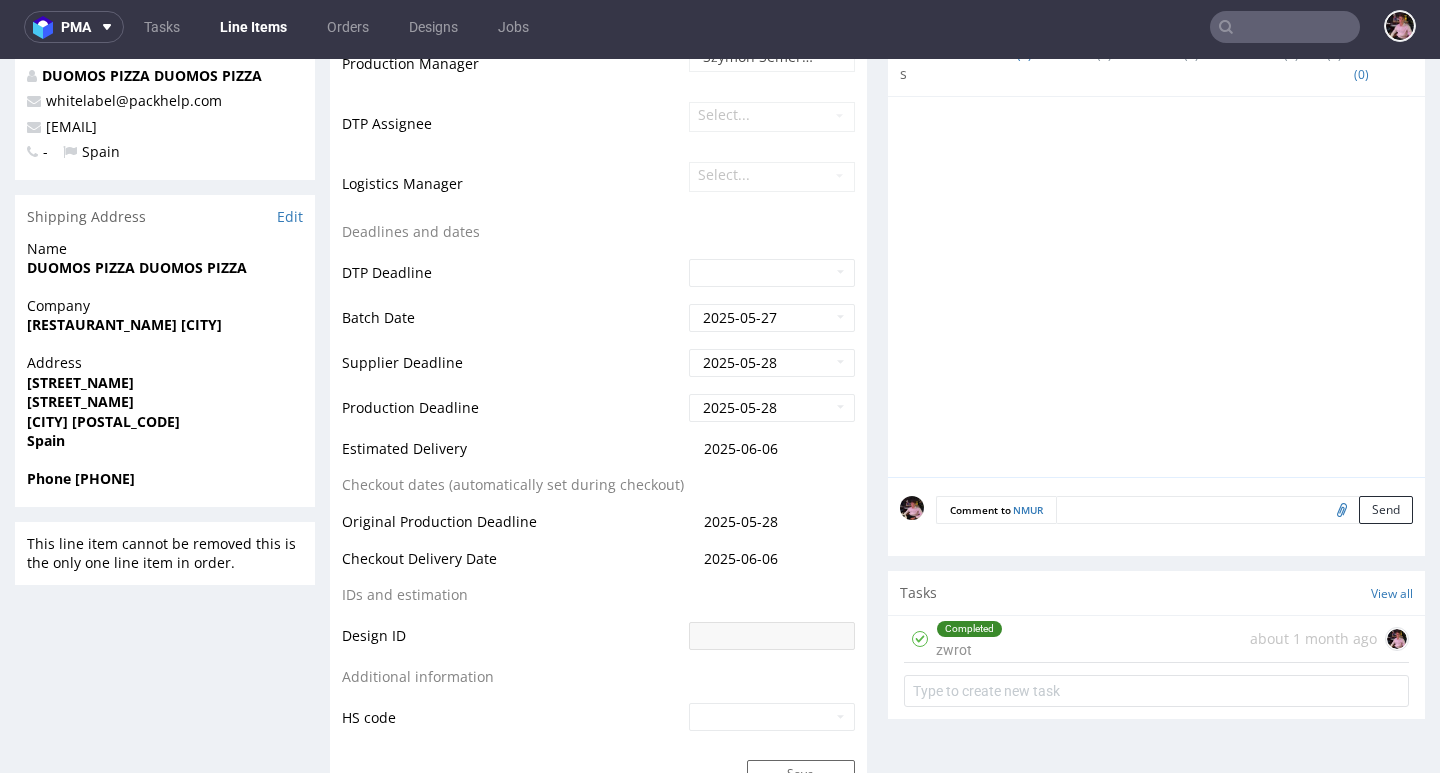 click on "Completed zwrot about 1 month ago" at bounding box center (1156, 639) 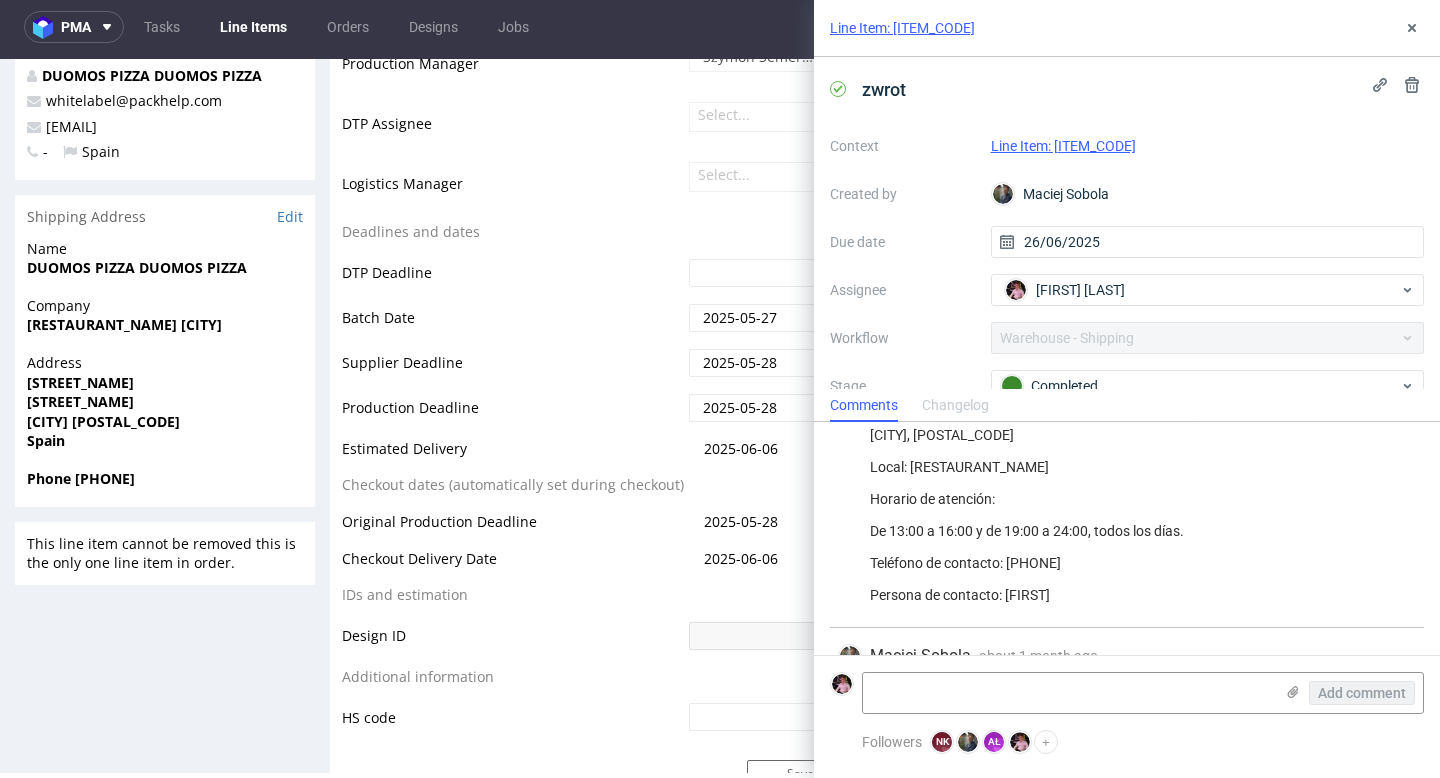 scroll, scrollTop: 314, scrollLeft: 0, axis: vertical 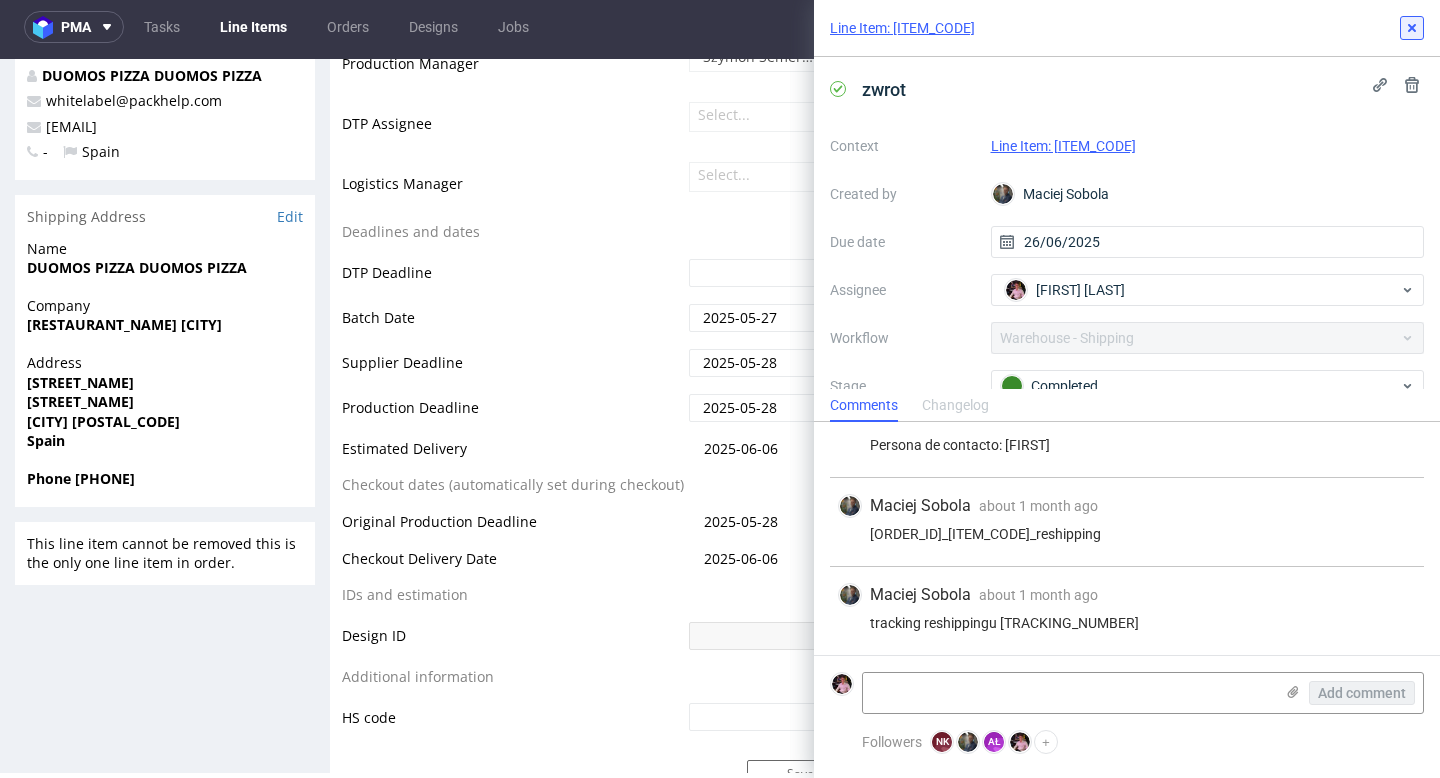 click at bounding box center [1412, 28] 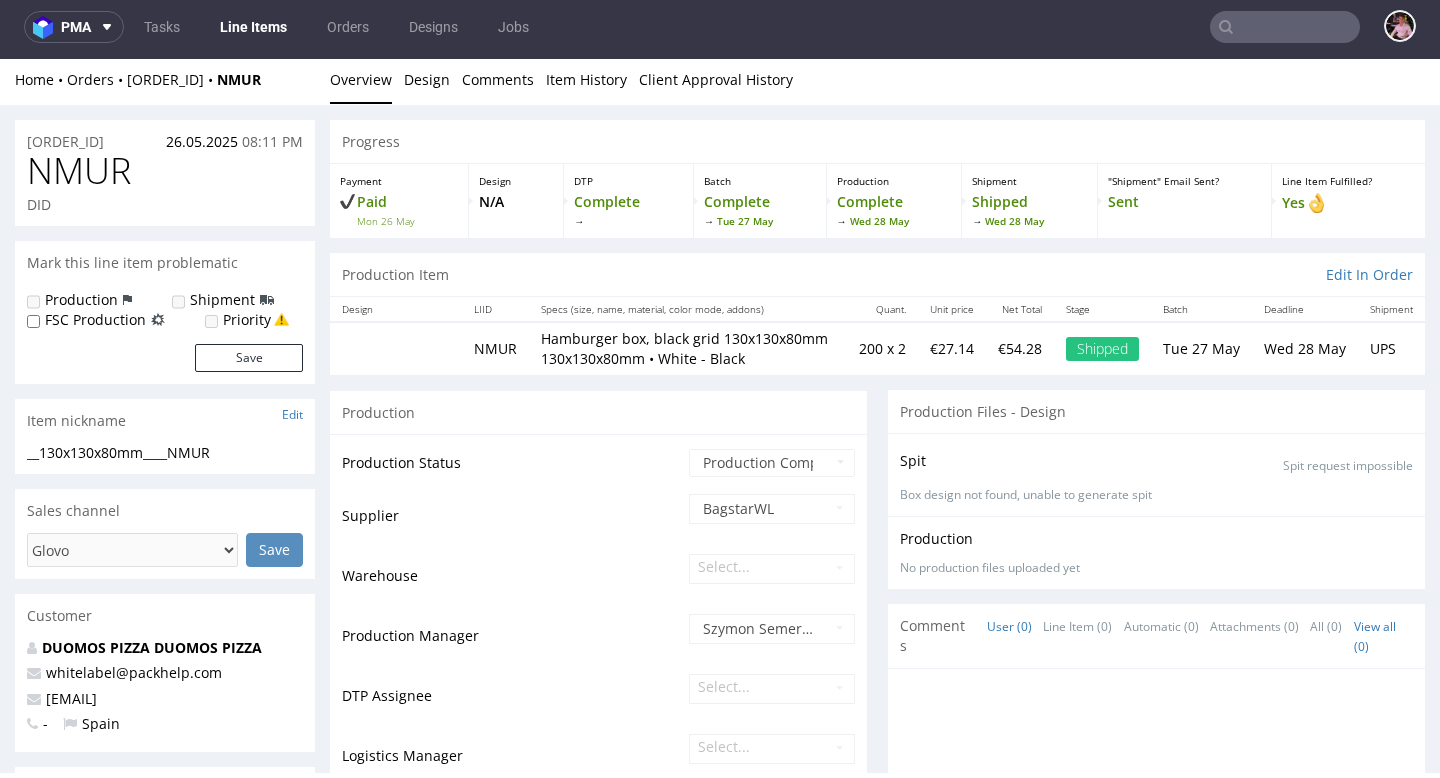 scroll, scrollTop: 0, scrollLeft: 0, axis: both 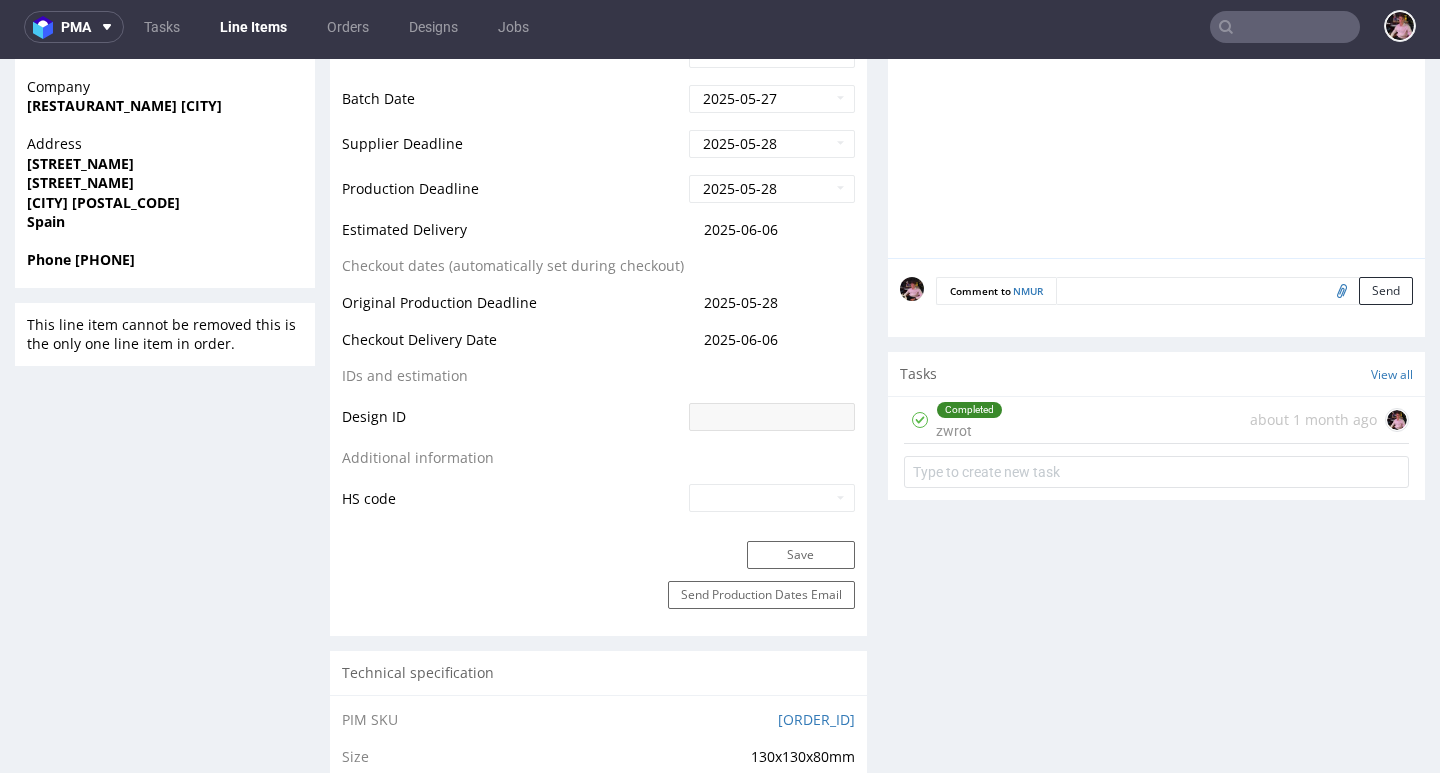 click on "Completed zwrot about 1 month ago" at bounding box center (1156, 420) 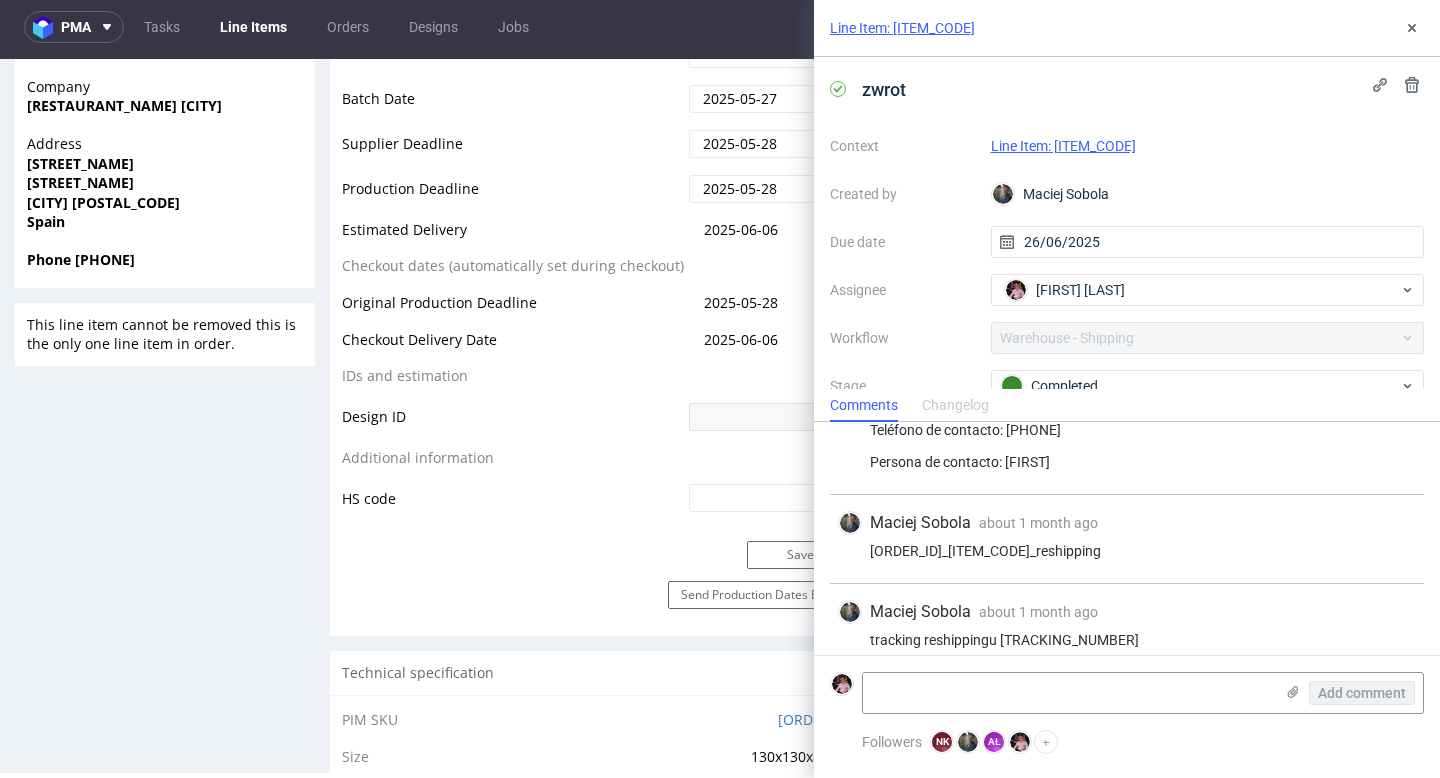 scroll, scrollTop: 314, scrollLeft: 0, axis: vertical 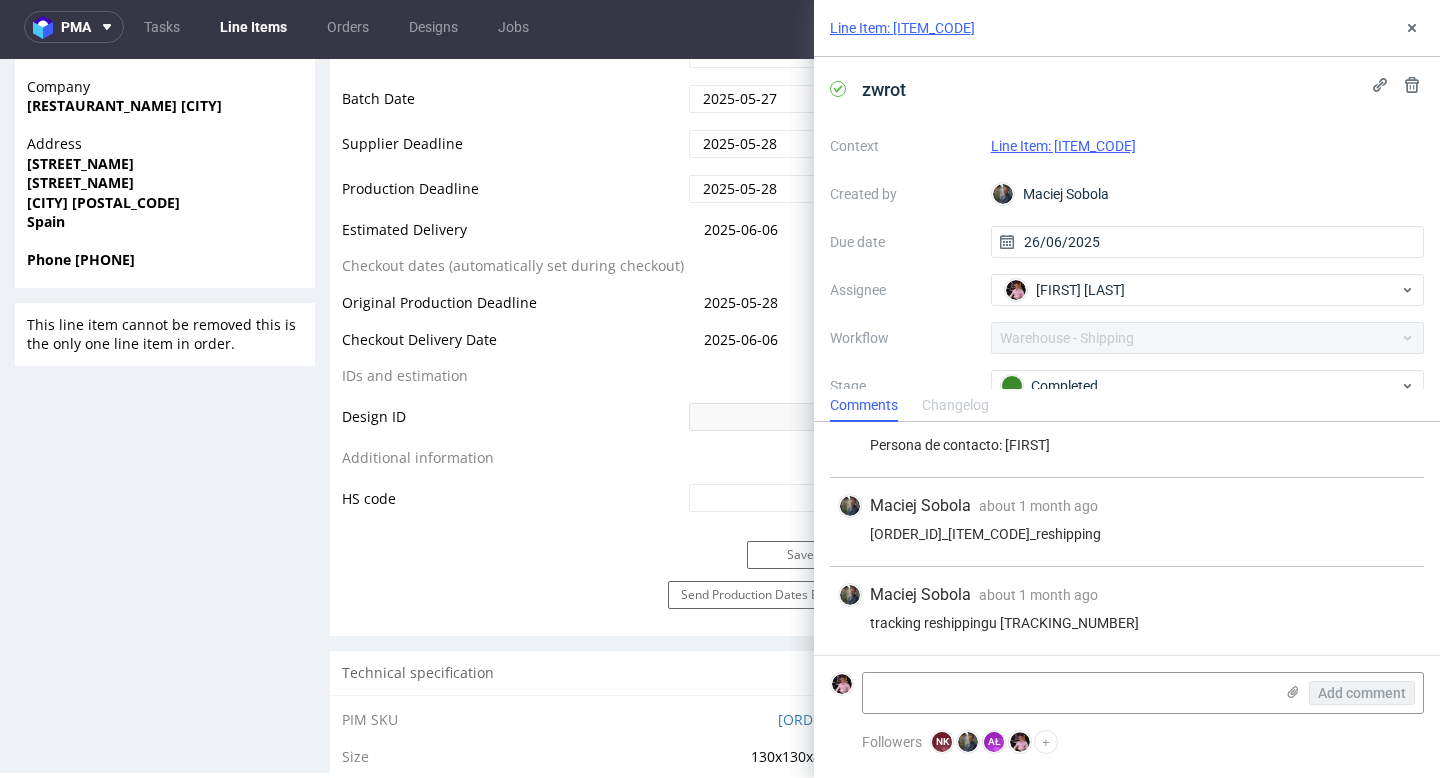 click on "tracking reshippingu [TRACKING_NUMBER]" at bounding box center [1127, 623] 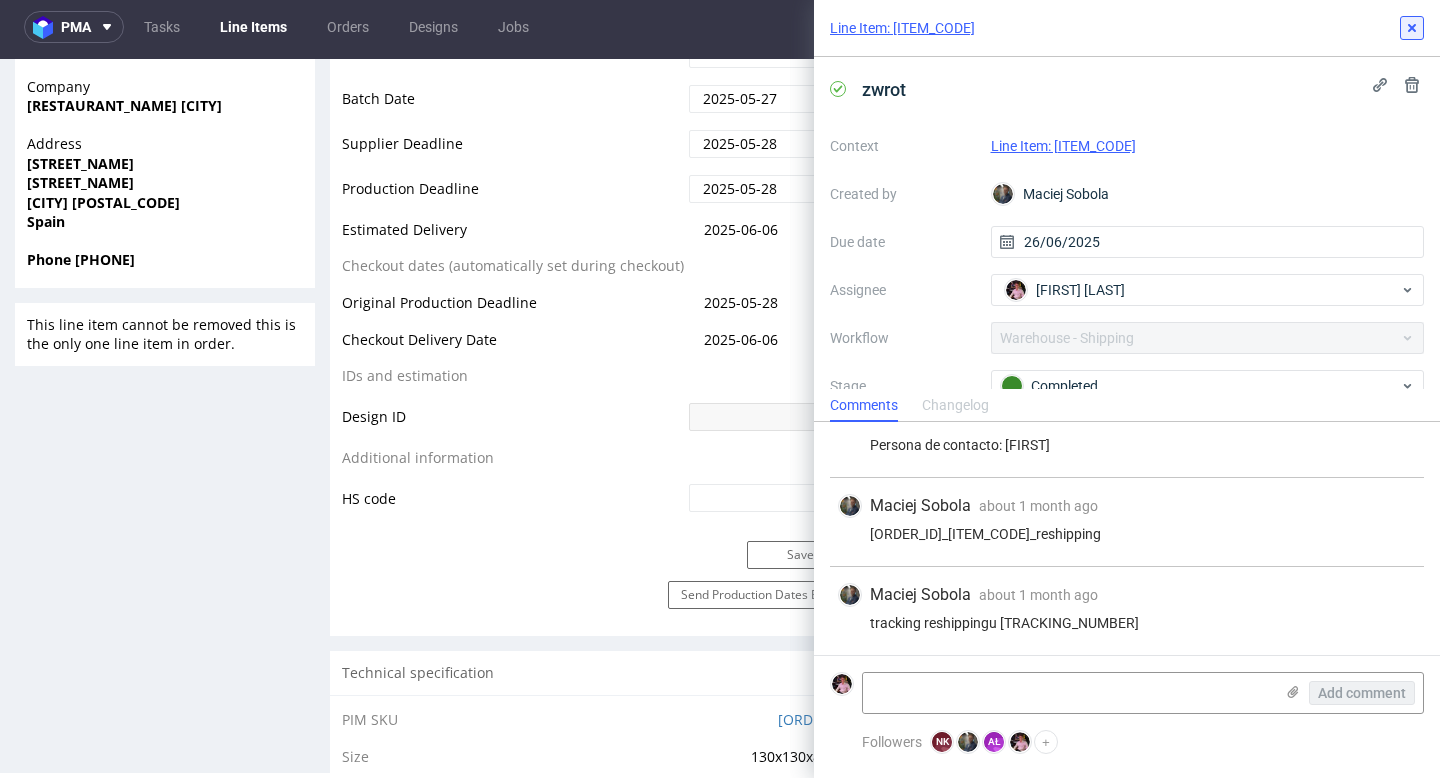click 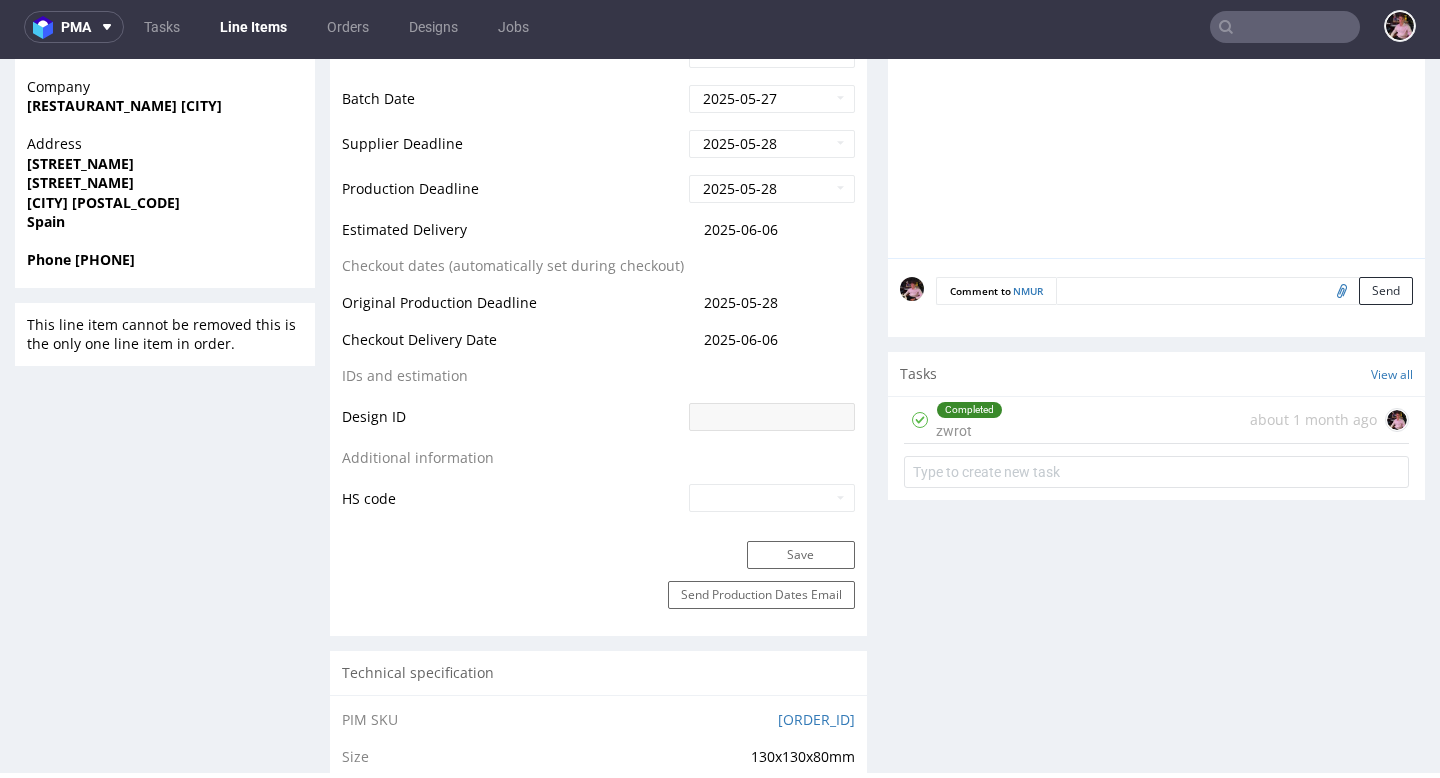 click at bounding box center (1285, 27) 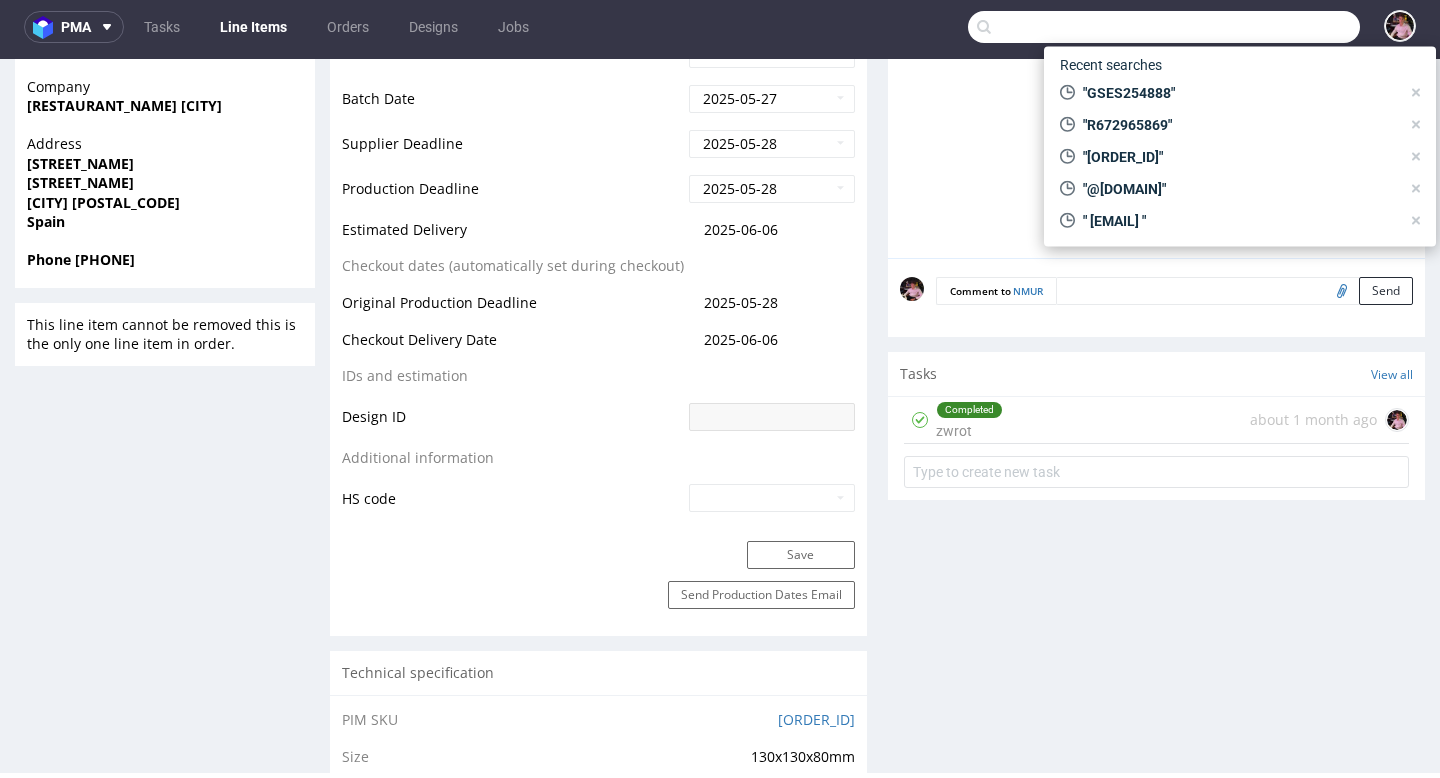 paste on "[ORDER_ID]" 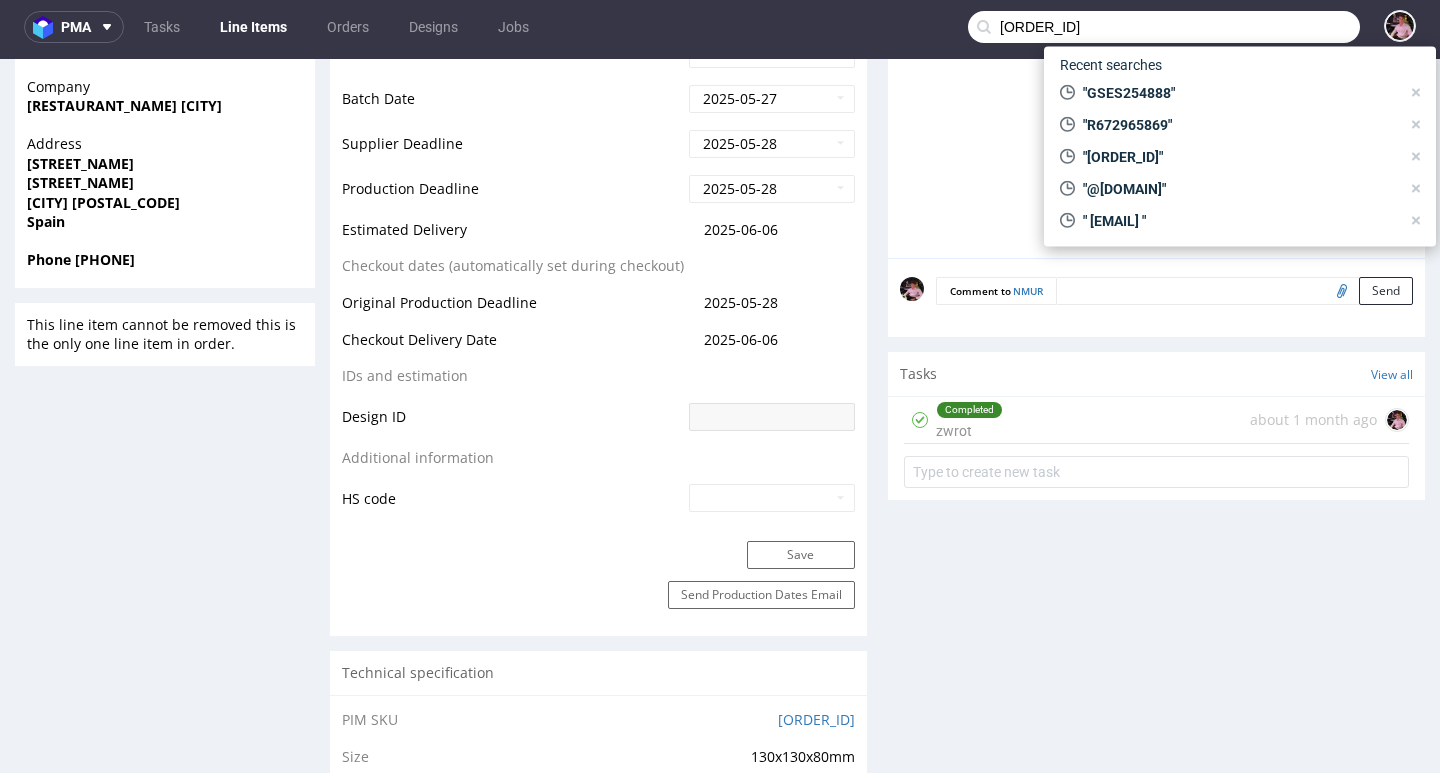 type on "[ORDER_ID]" 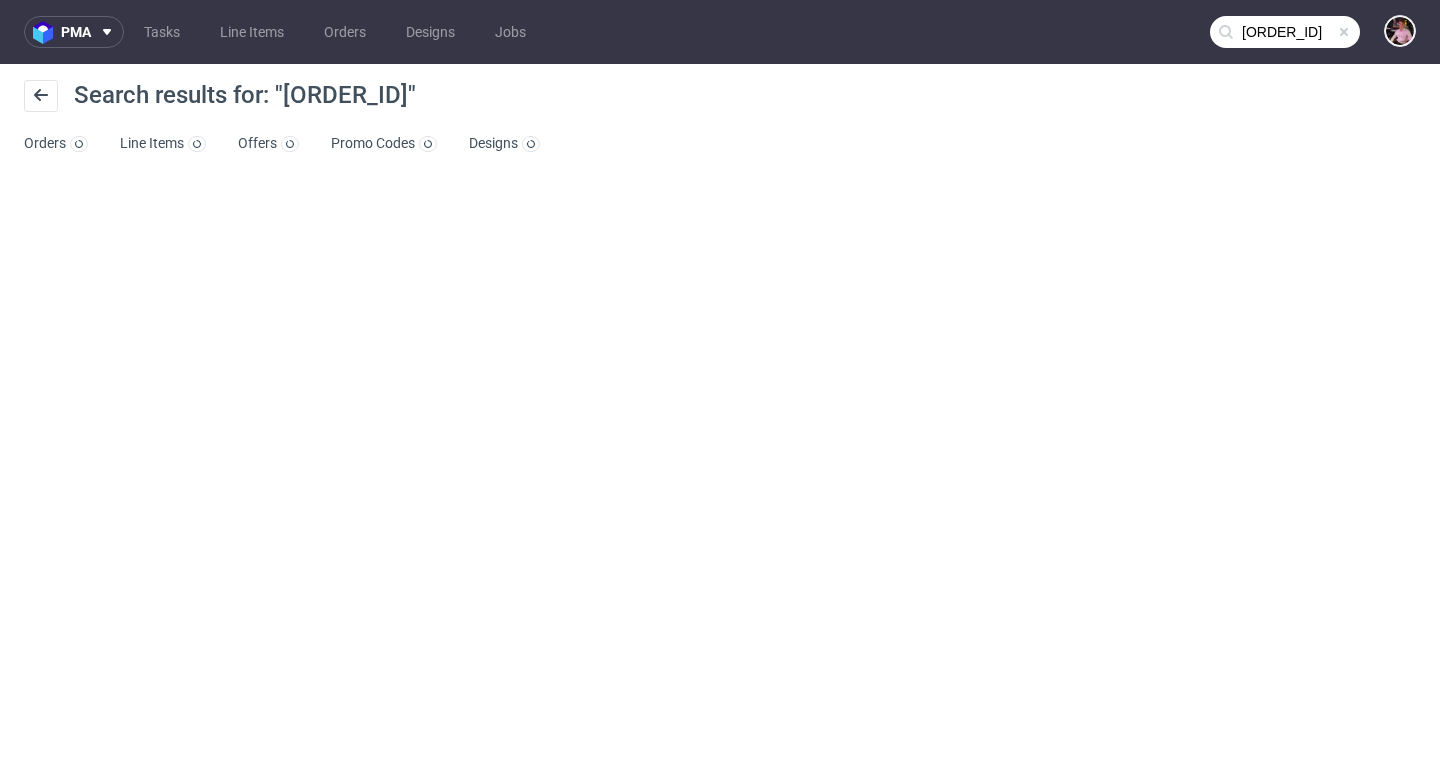 scroll, scrollTop: 0, scrollLeft: 0, axis: both 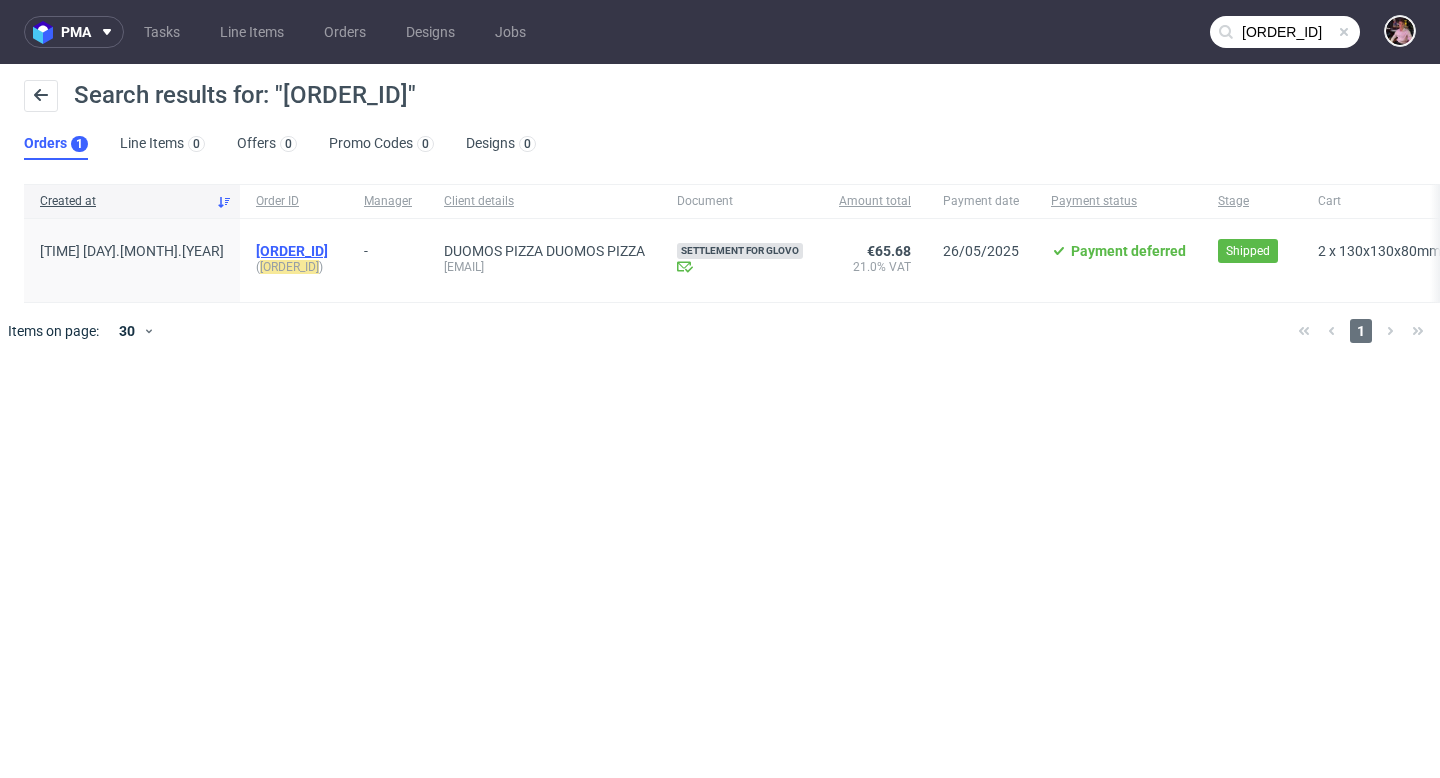 click on "[ORDER_ID]" at bounding box center [292, 251] 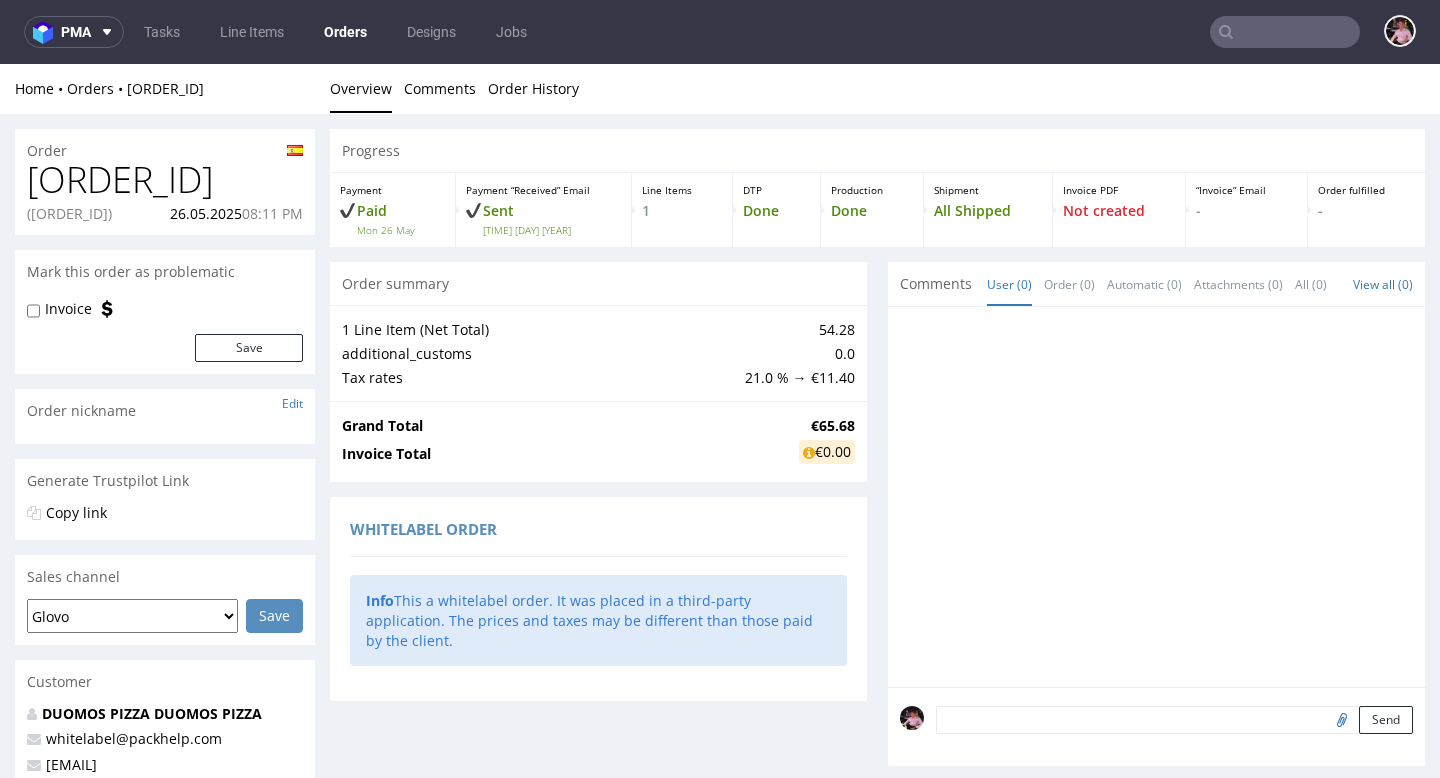 scroll, scrollTop: 0, scrollLeft: 0, axis: both 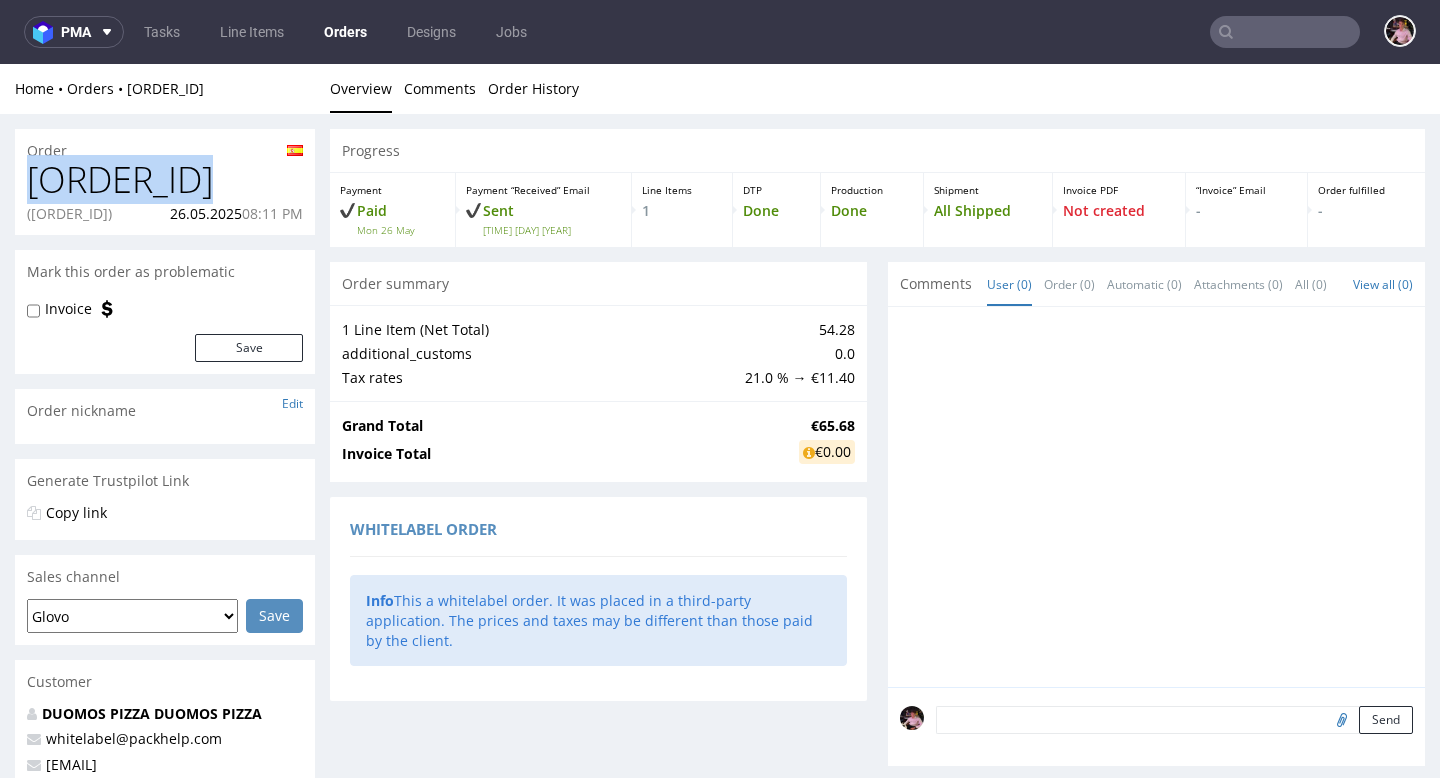 click on "[ORDER_ID]" at bounding box center [165, 180] 